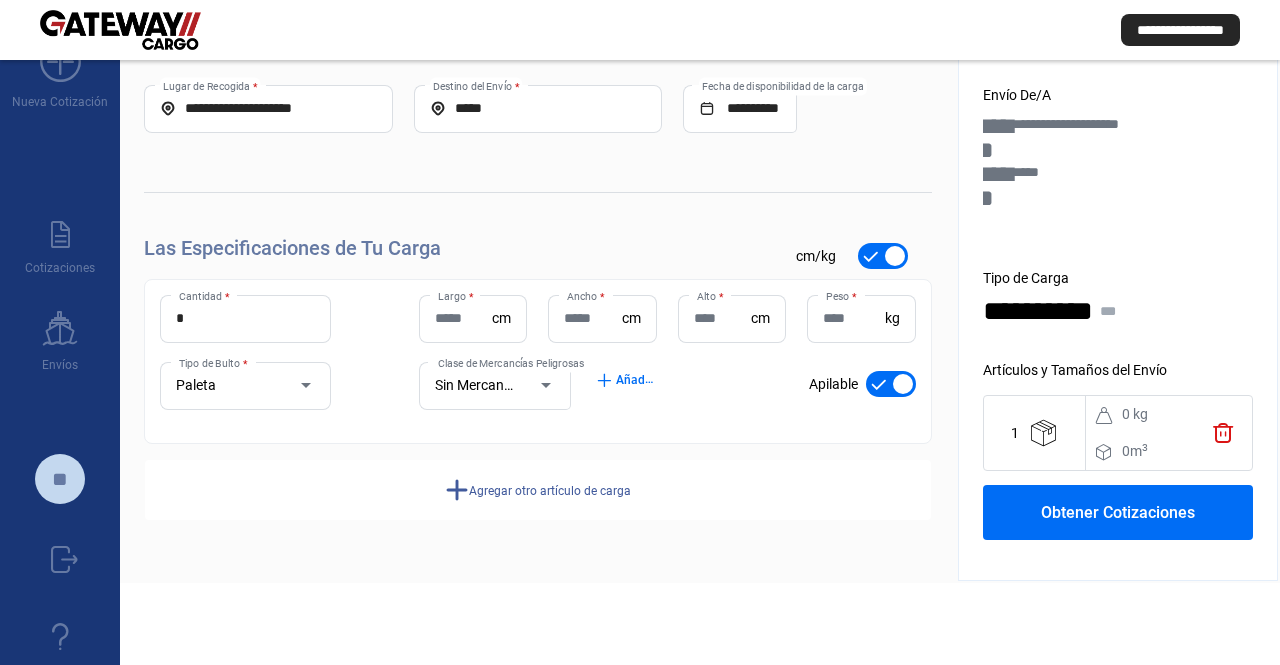 scroll, scrollTop: 52, scrollLeft: 0, axis: vertical 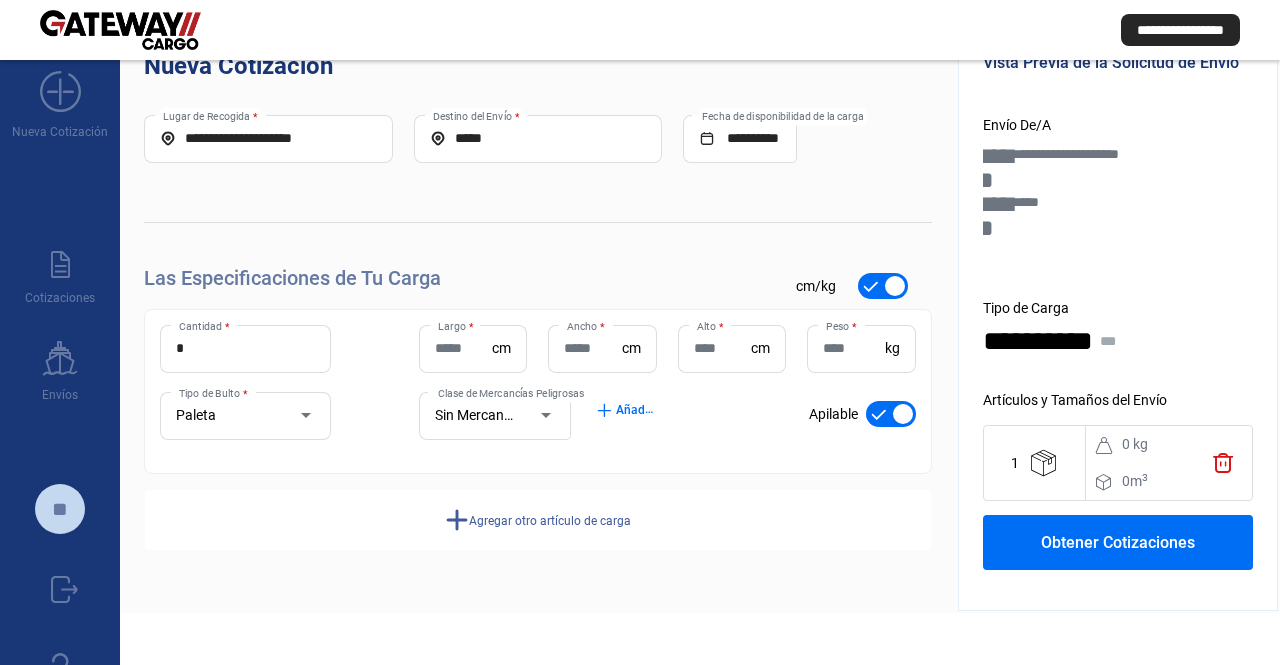 click on "Largo  *" at bounding box center (463, 348) 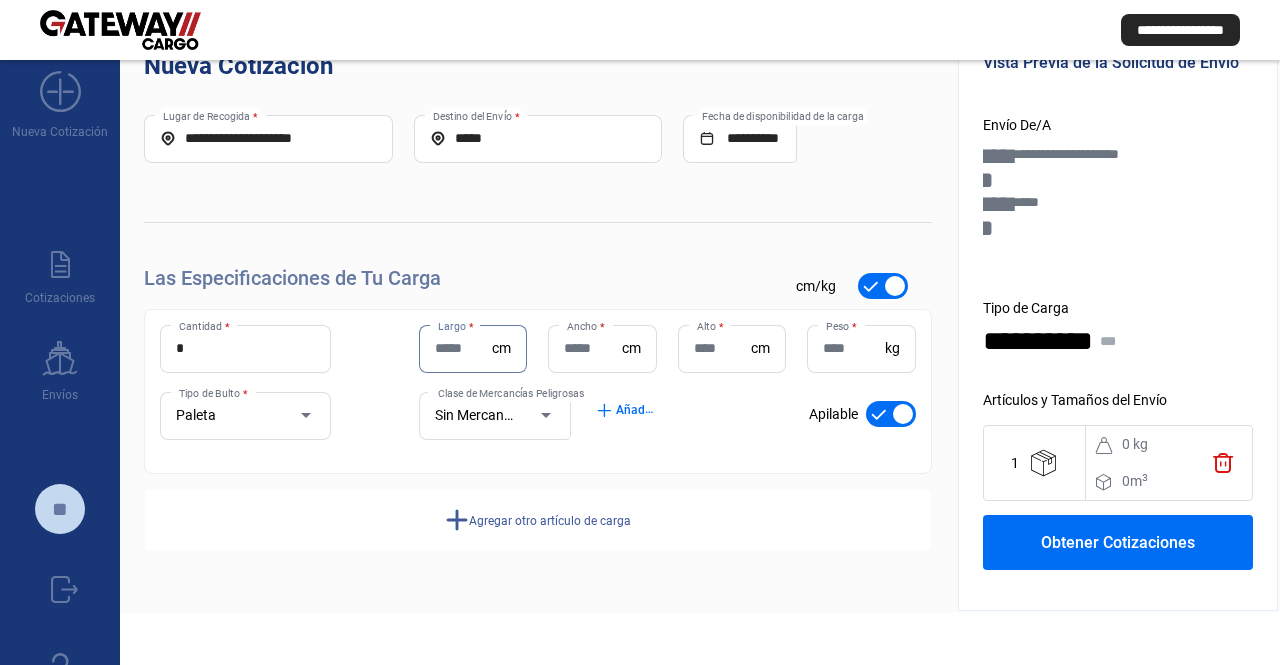 click on "*" at bounding box center (245, 348) 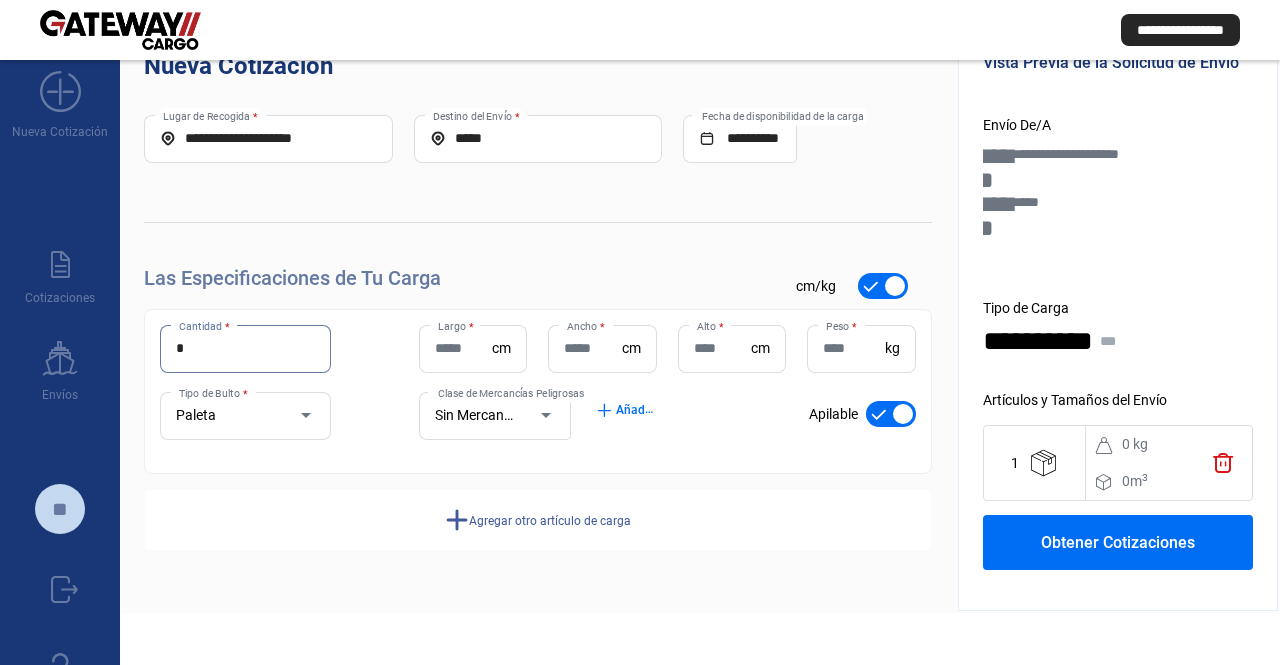 type on "*" 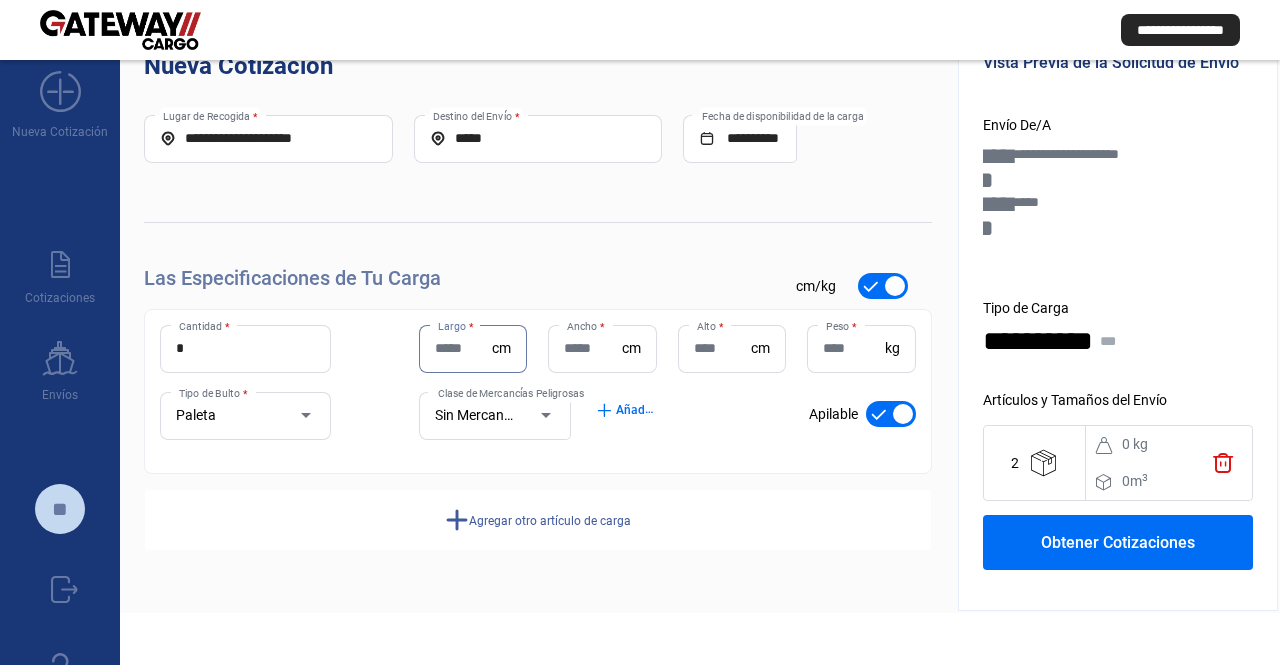 click on "Largo  *" at bounding box center [463, 348] 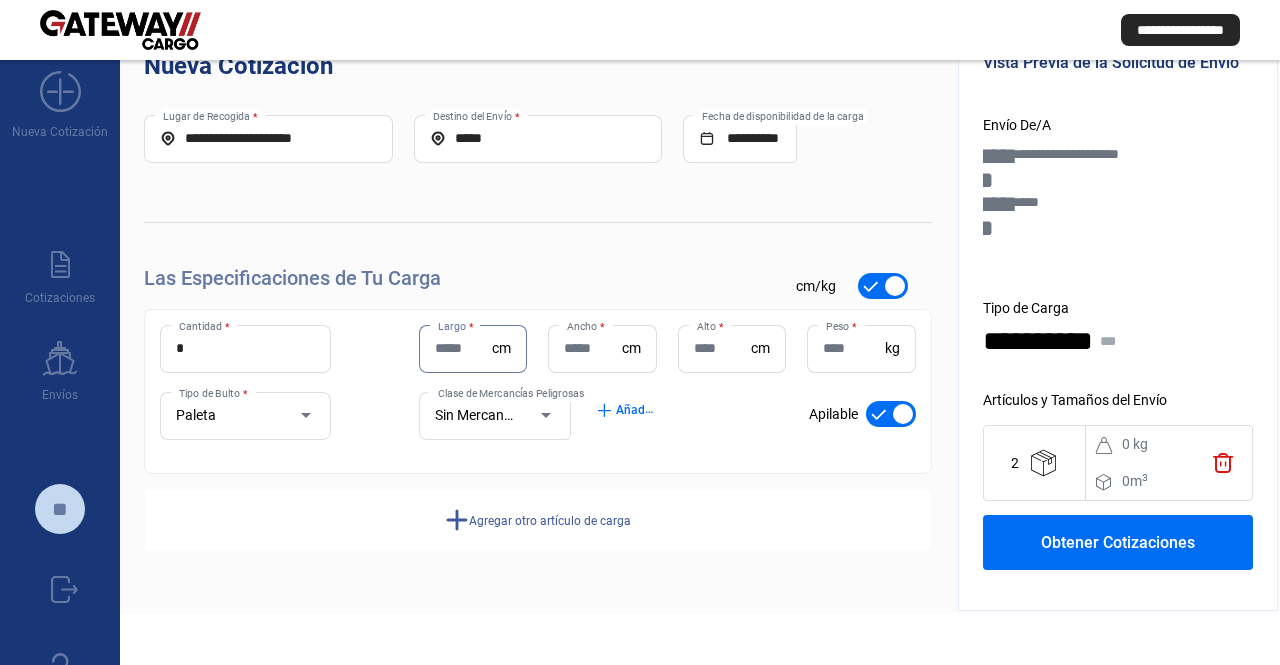 click on "Largo  *" at bounding box center [463, 348] 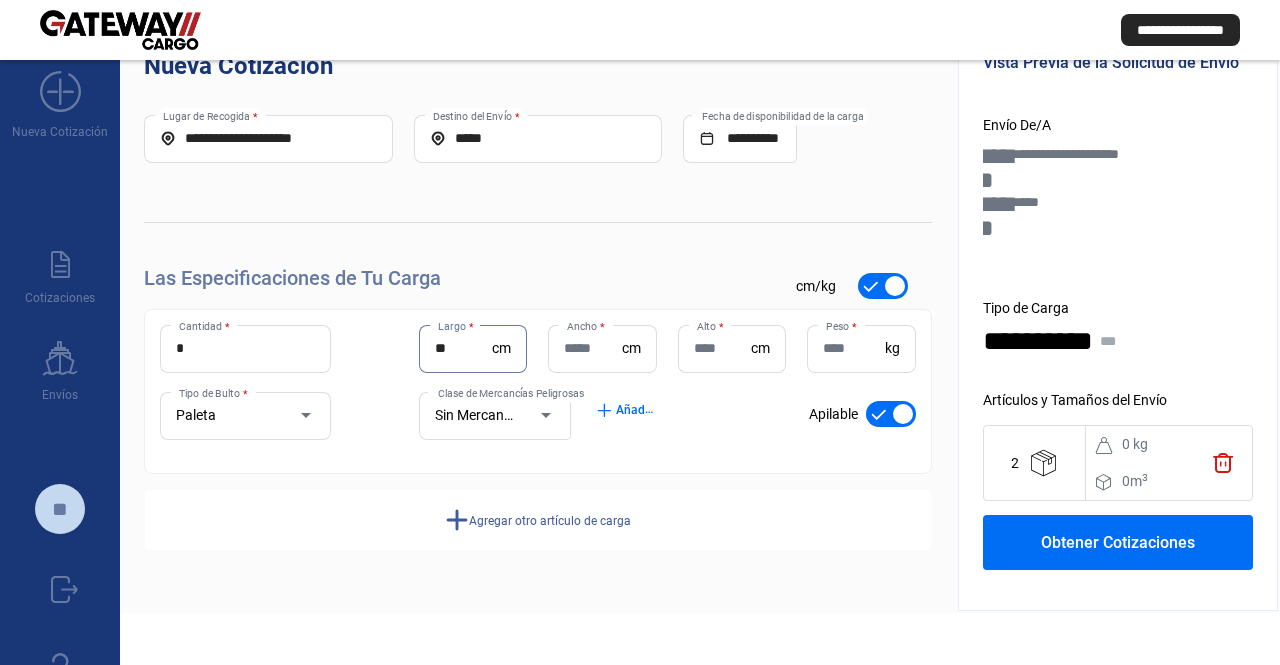 type on "**" 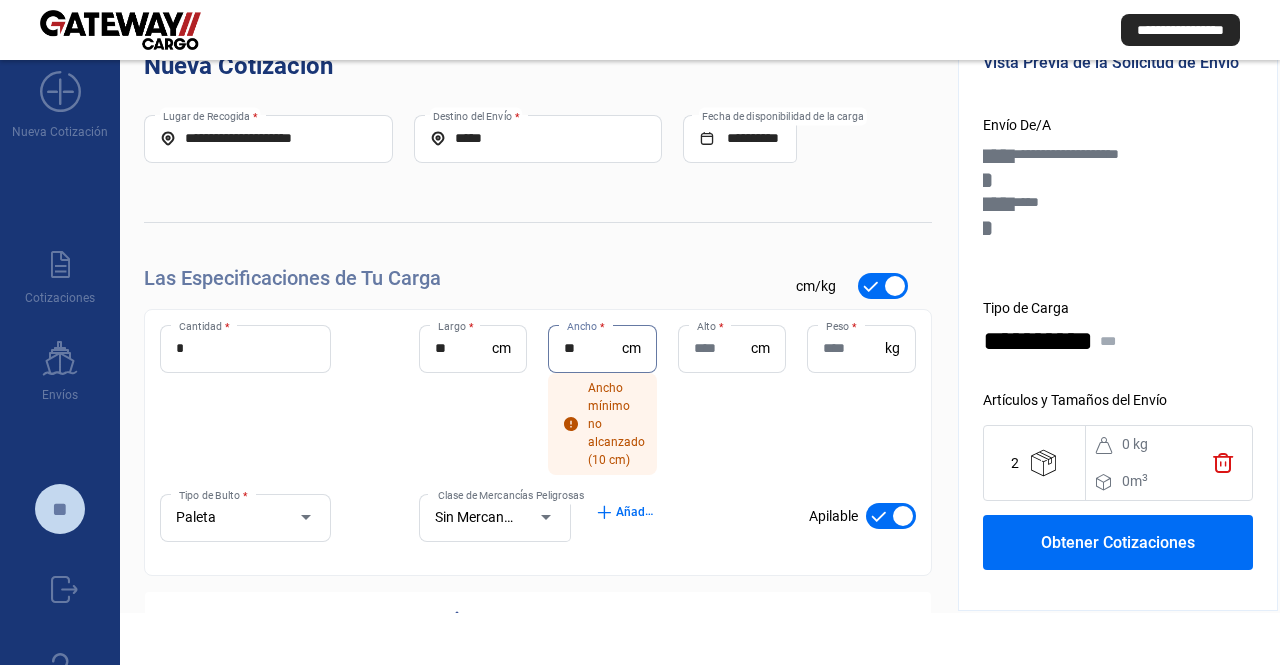 type on "**" 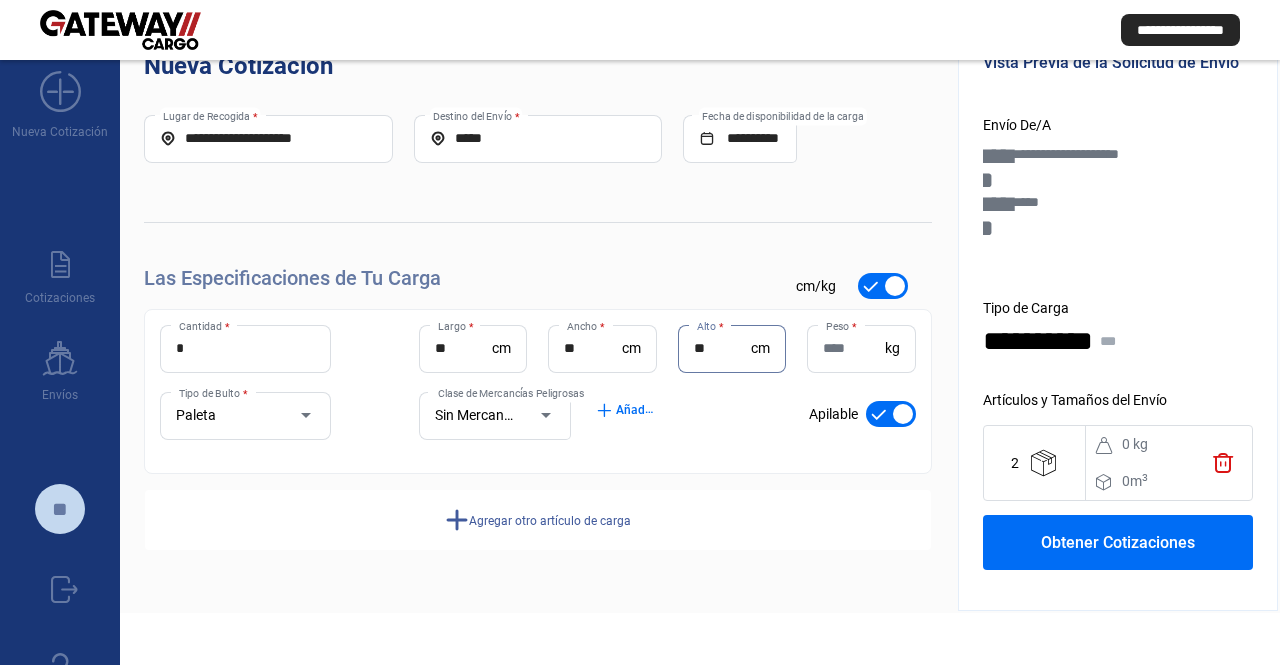 type on "**" 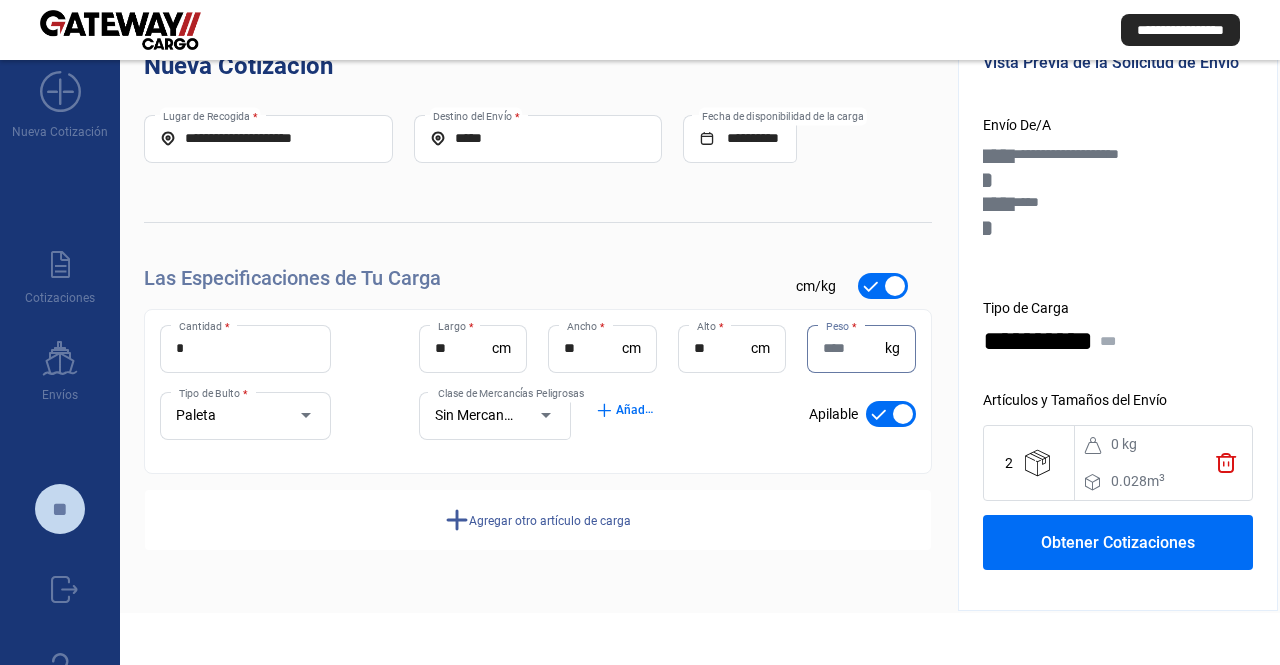 click on "Peso  *" at bounding box center [853, 348] 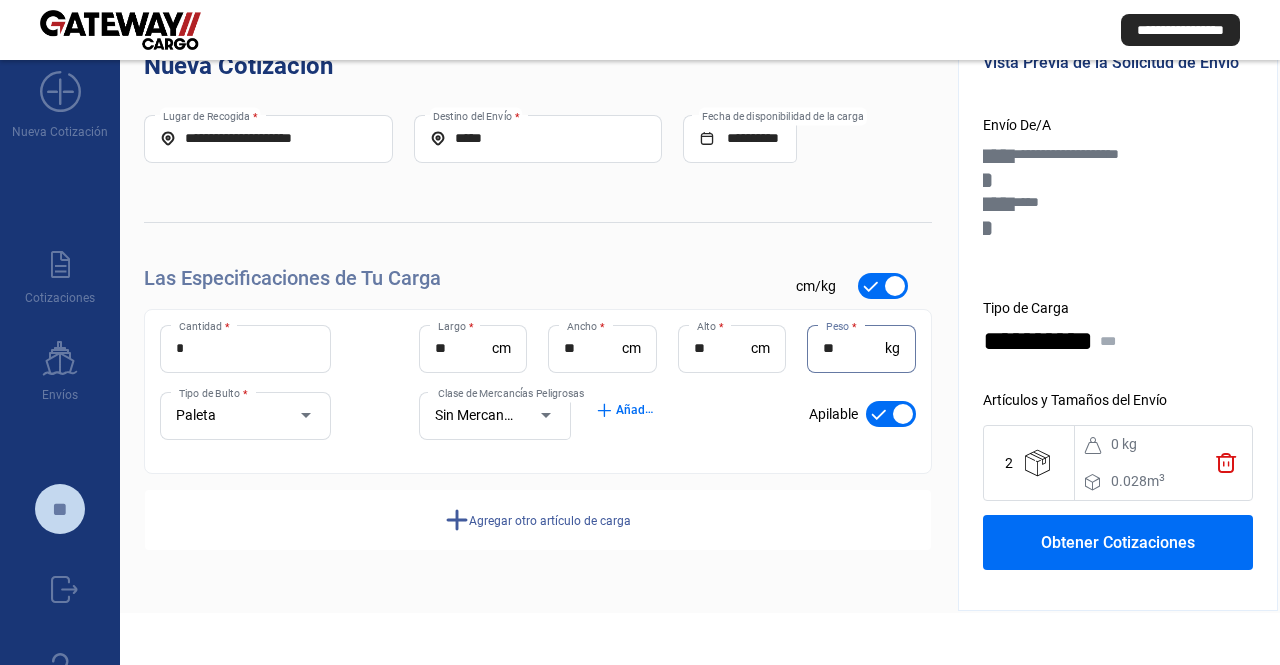 type on "**" 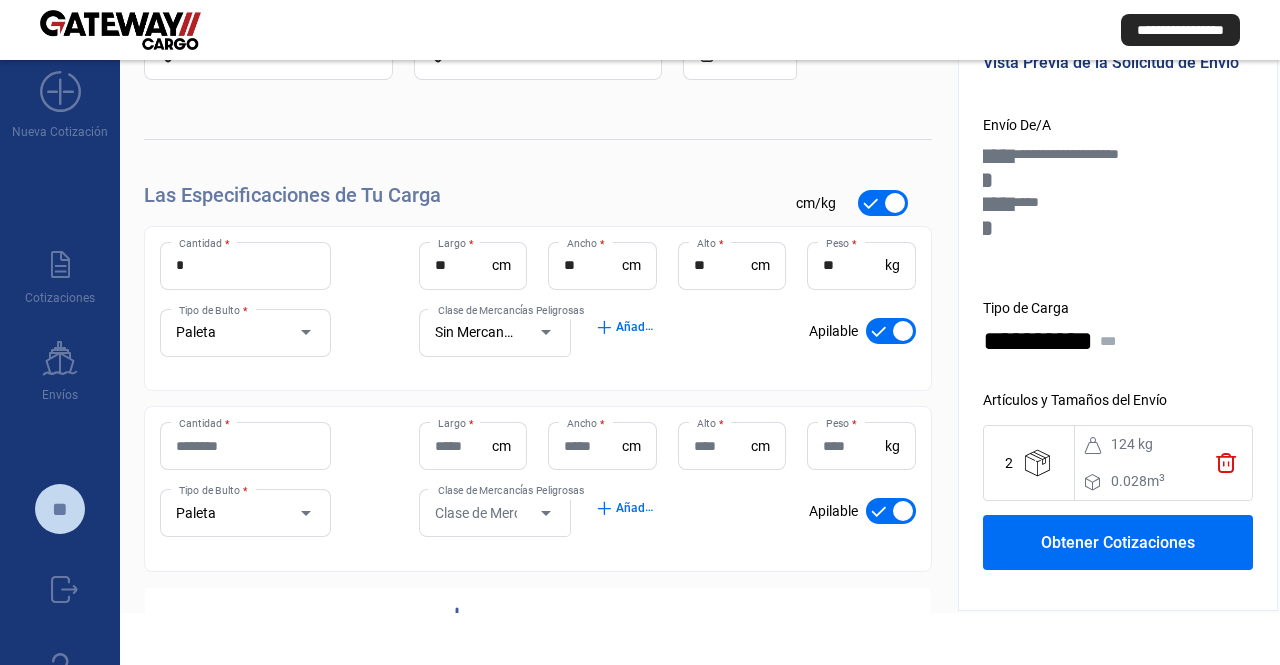 scroll, scrollTop: 157, scrollLeft: 0, axis: vertical 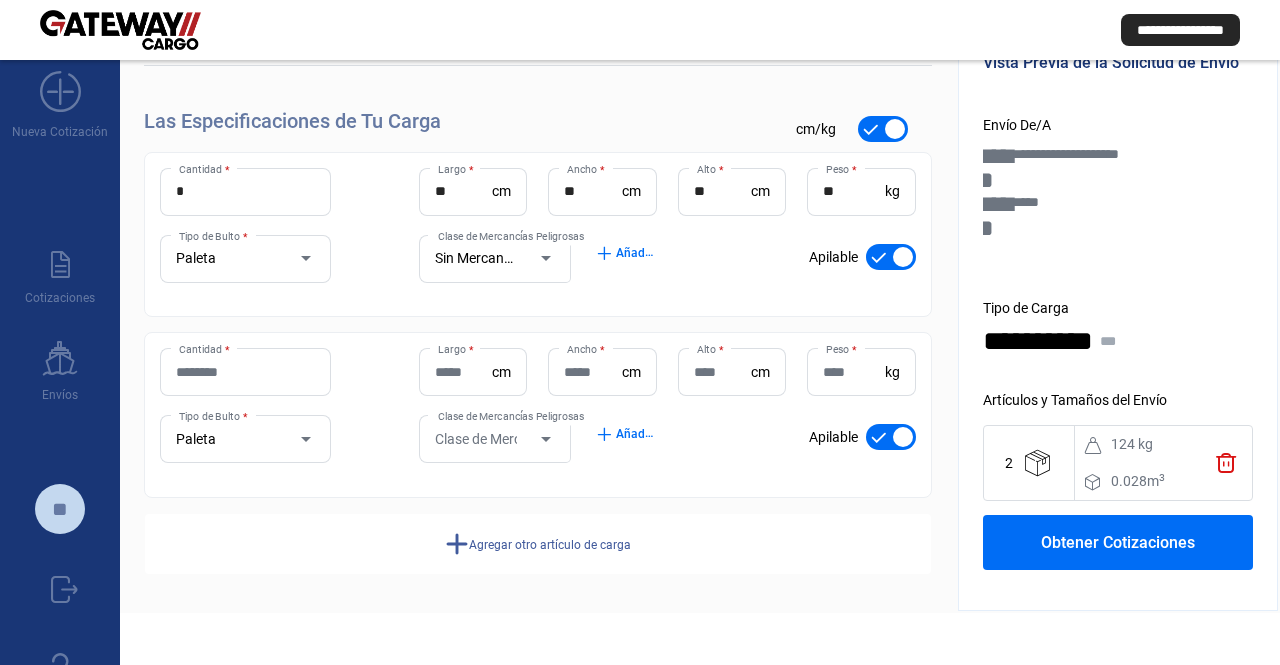 click on "Cantidad *" 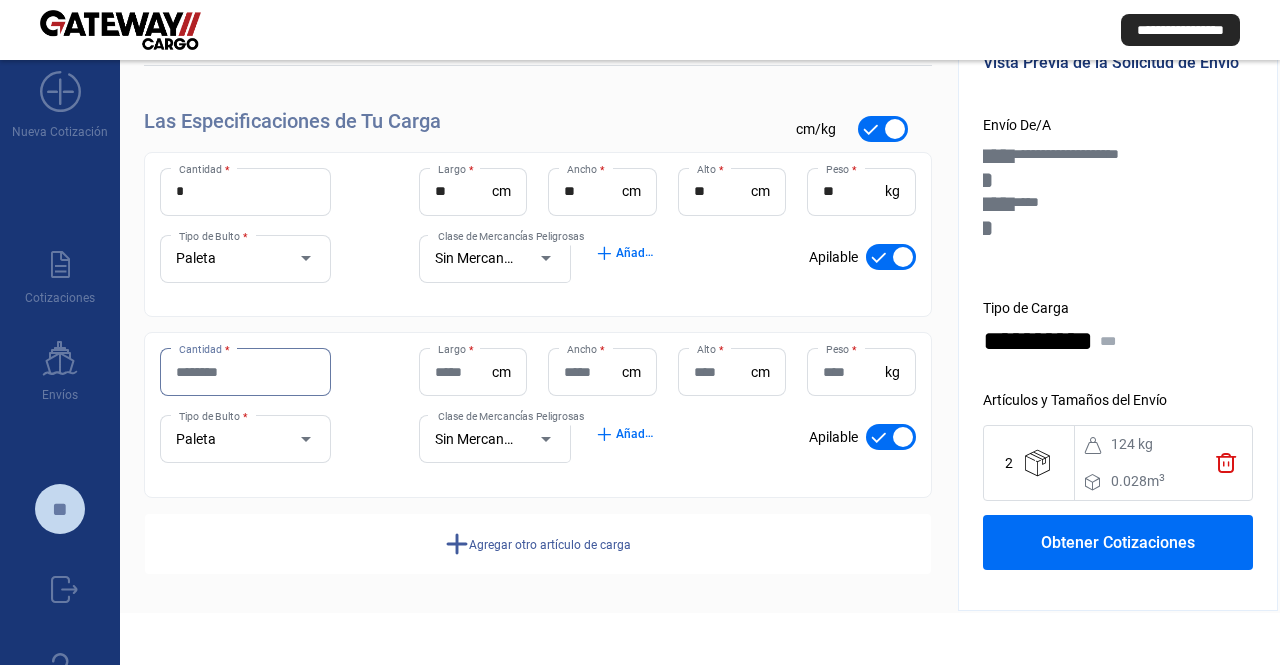 click on "Cantidad *" at bounding box center [245, 372] 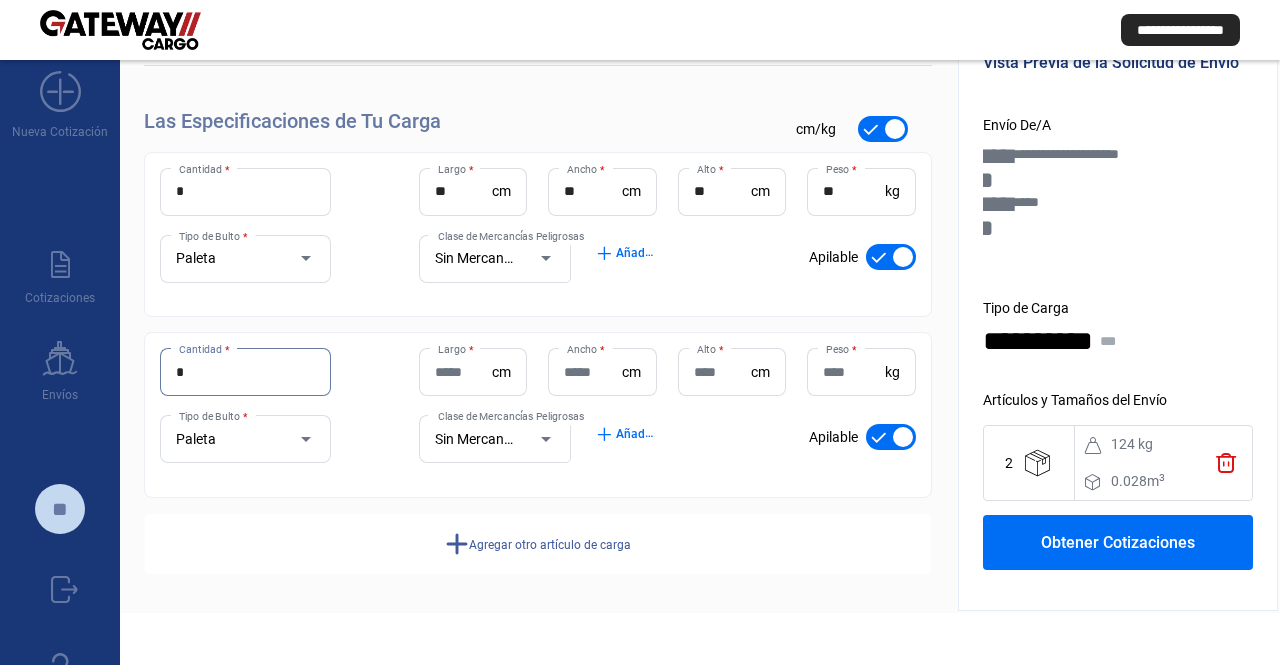 type on "*" 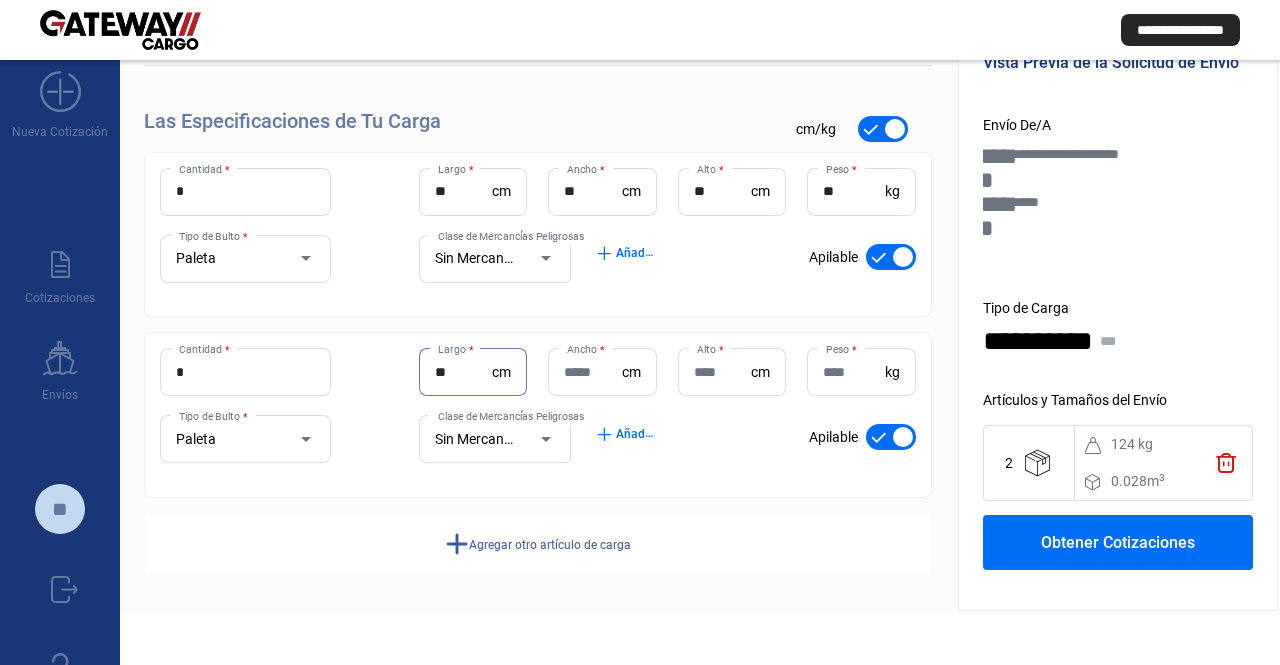 type on "**" 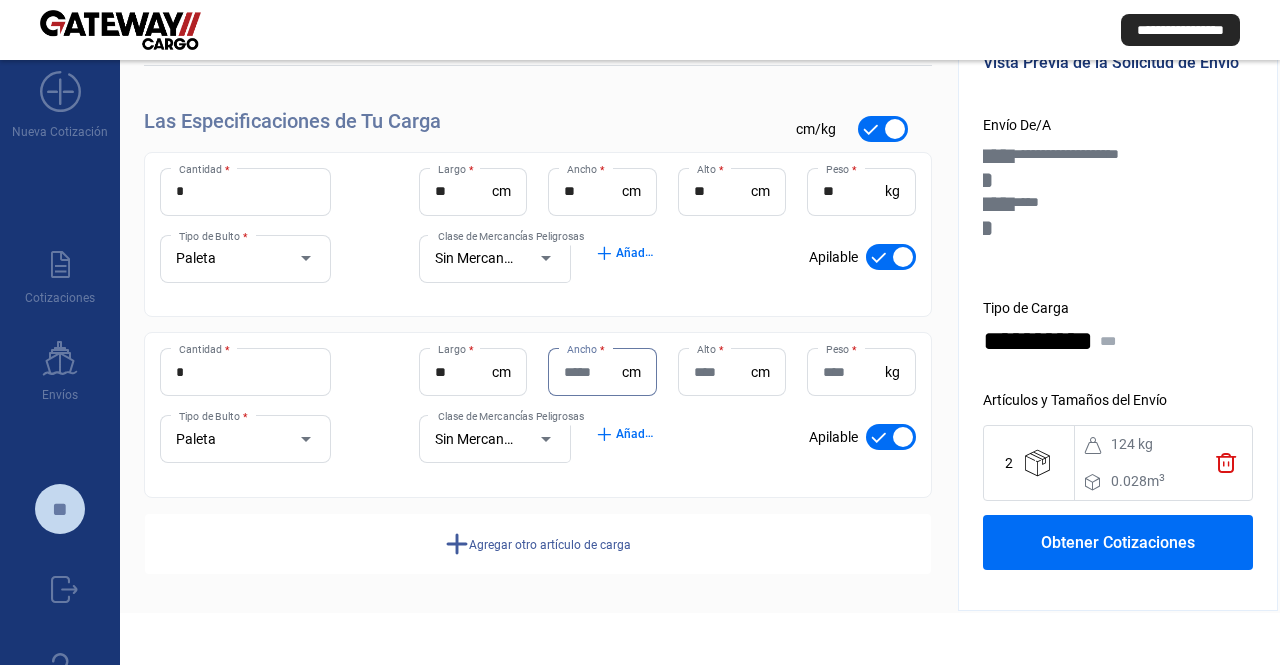 drag, startPoint x: 170, startPoint y: 187, endPoint x: 156, endPoint y: 192, distance: 14.866069 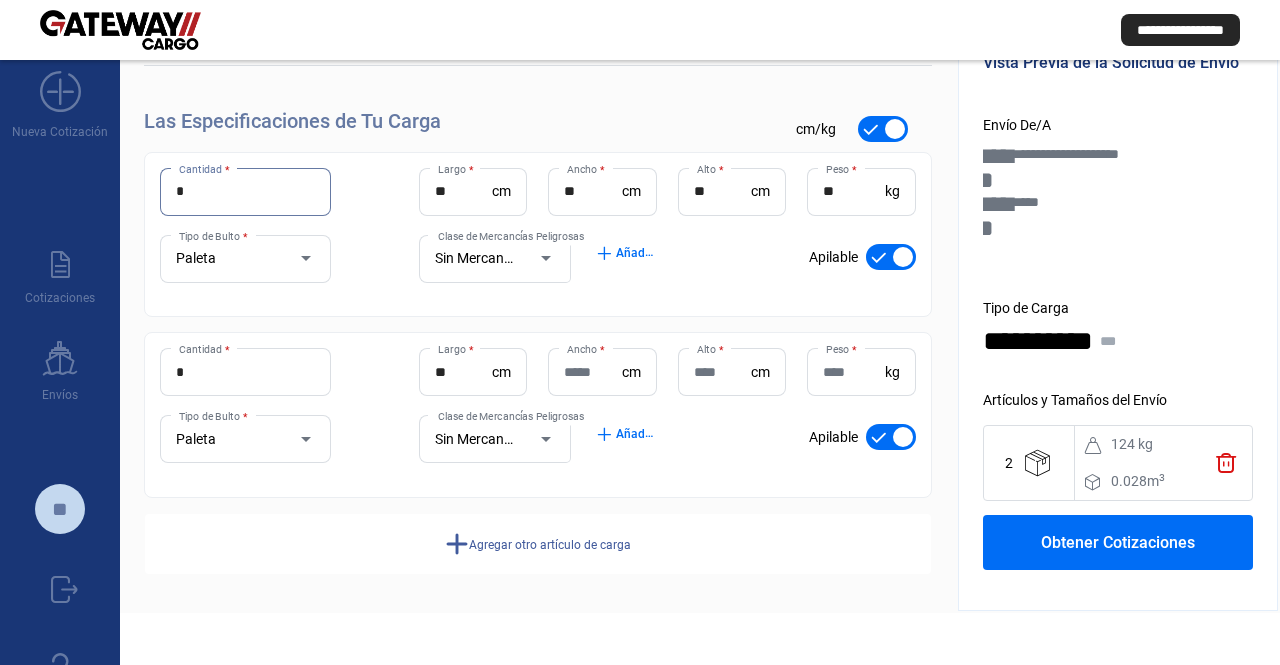click on "*" at bounding box center [245, 372] 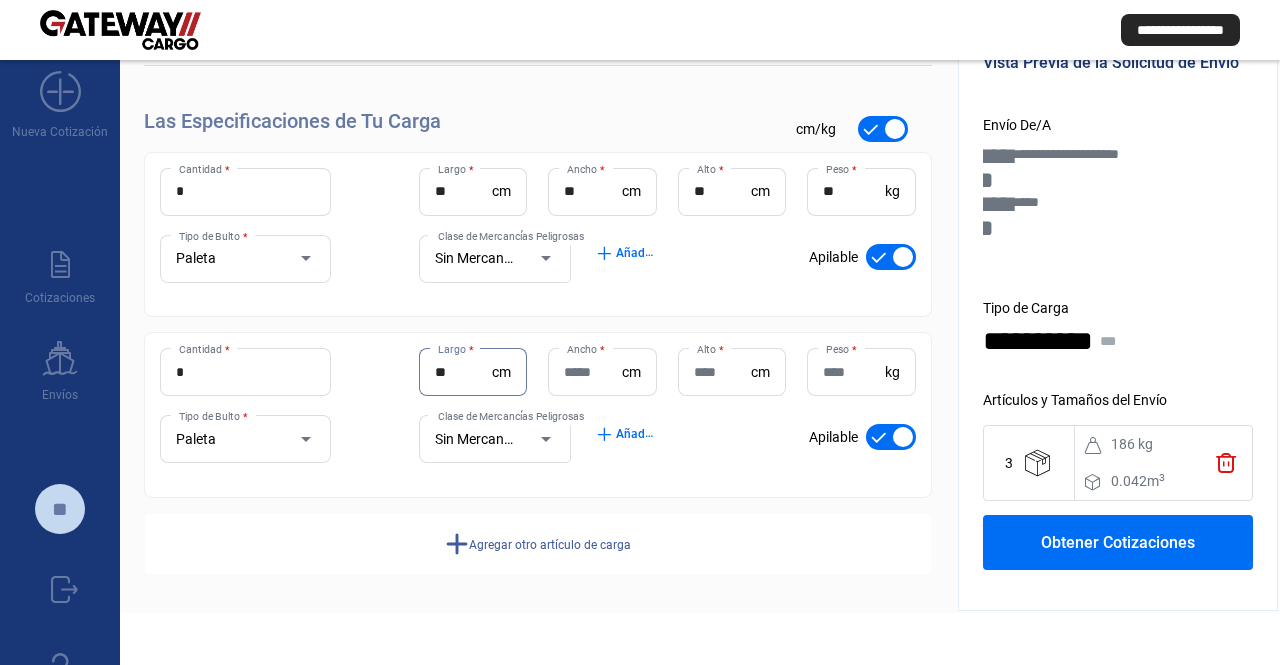 drag, startPoint x: 450, startPoint y: 368, endPoint x: 375, endPoint y: 368, distance: 75 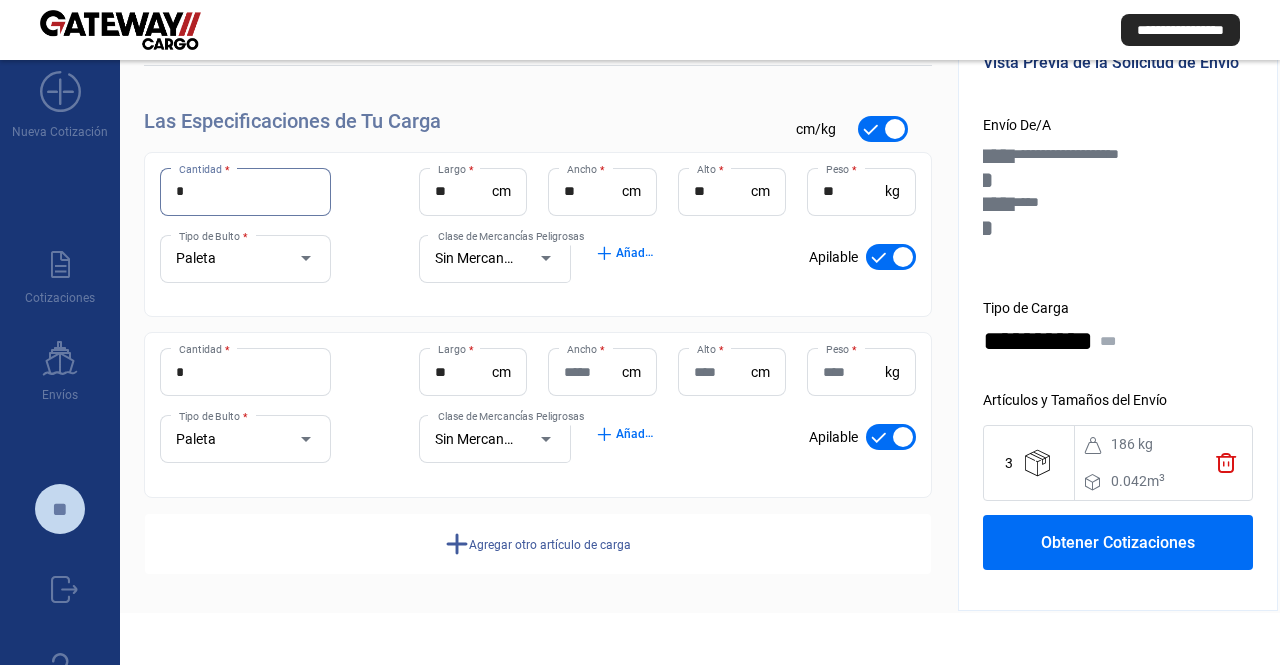 drag, startPoint x: 189, startPoint y: 194, endPoint x: 151, endPoint y: 193, distance: 38.013157 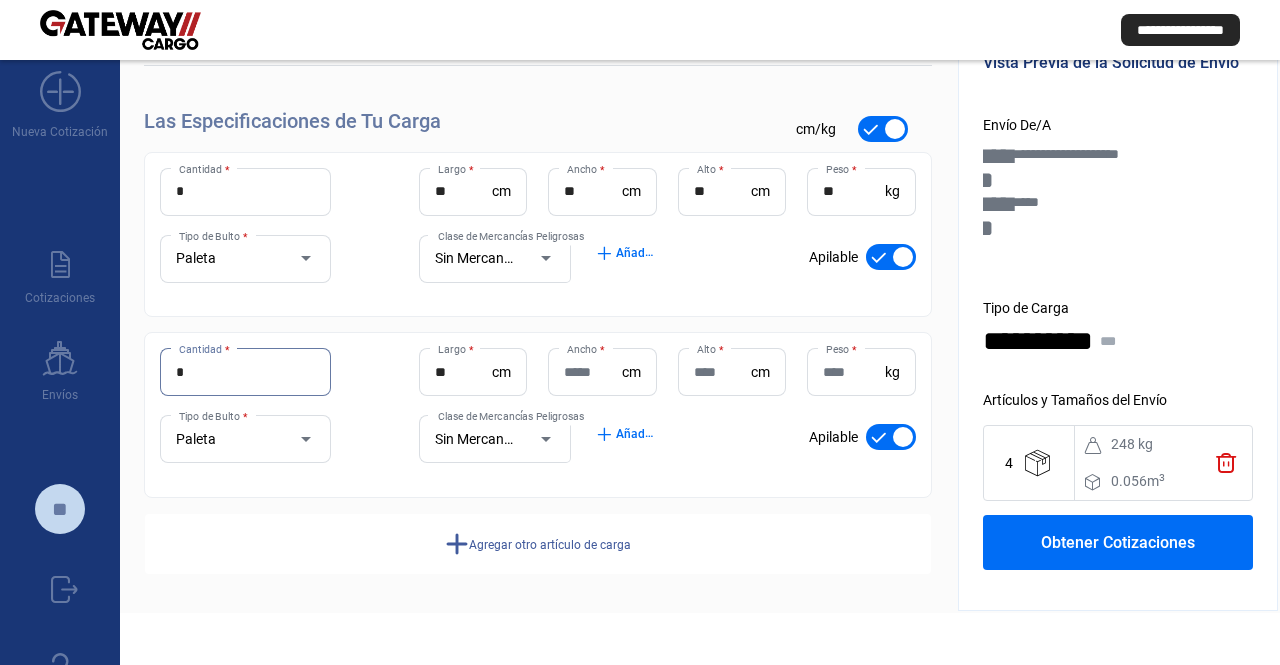 click on "** Largo  *" 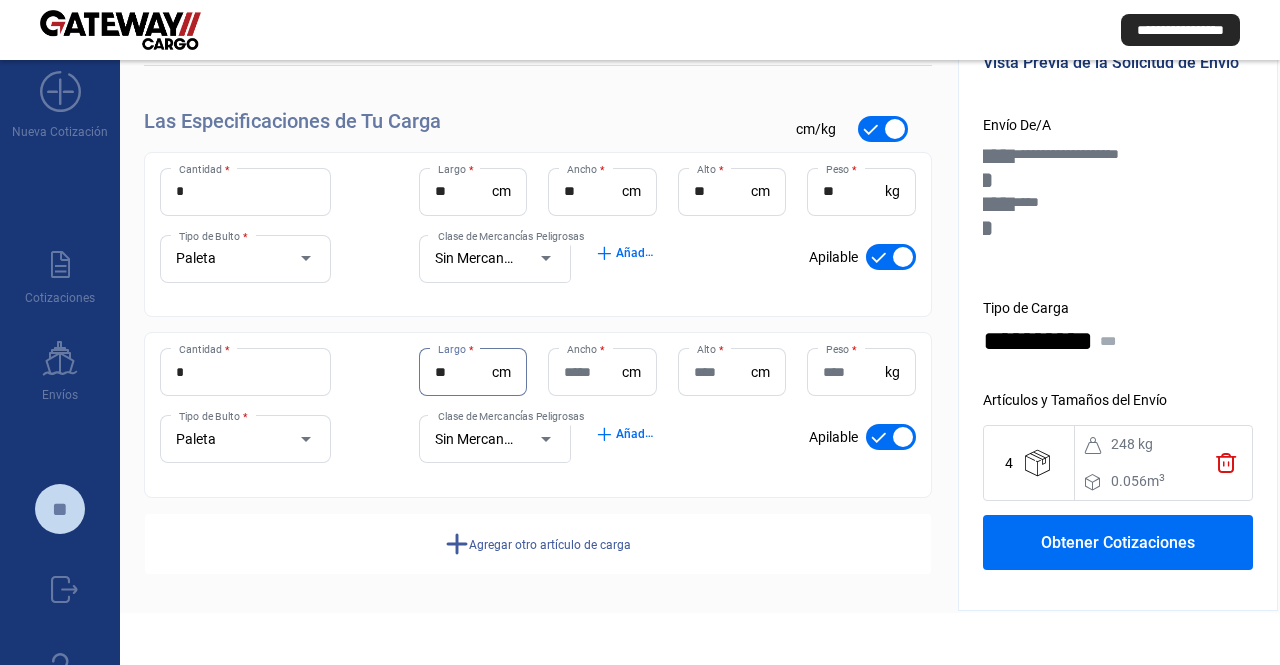 type on "**" 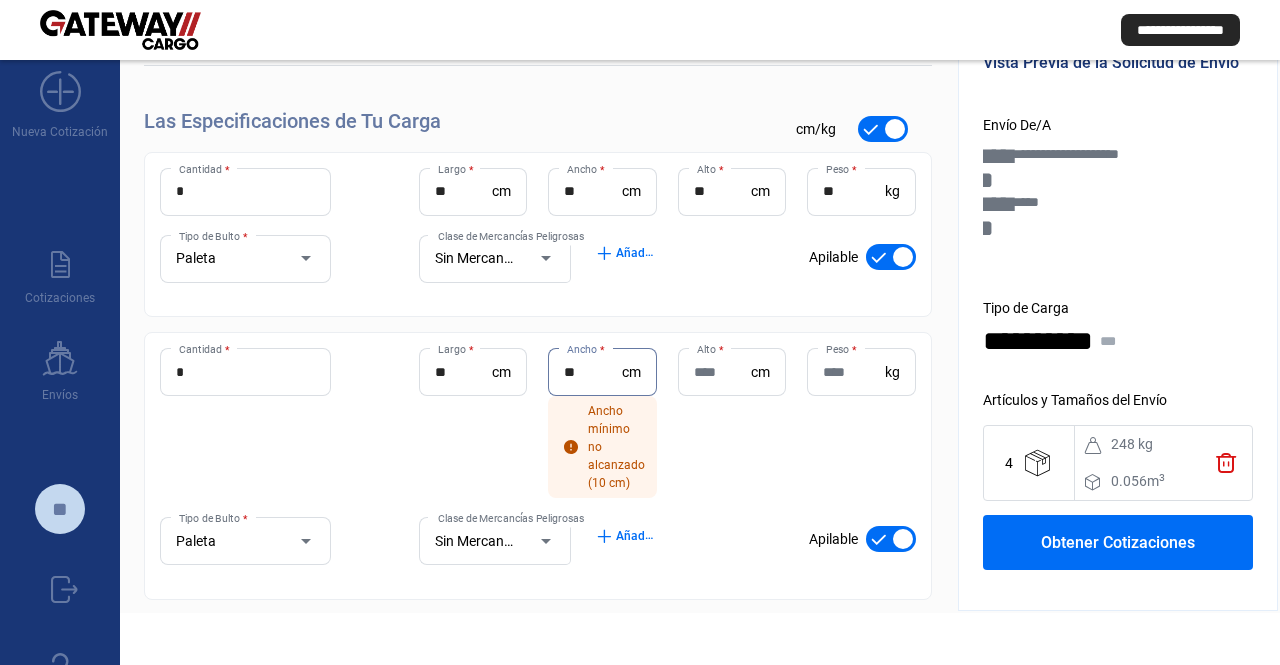 type on "*" 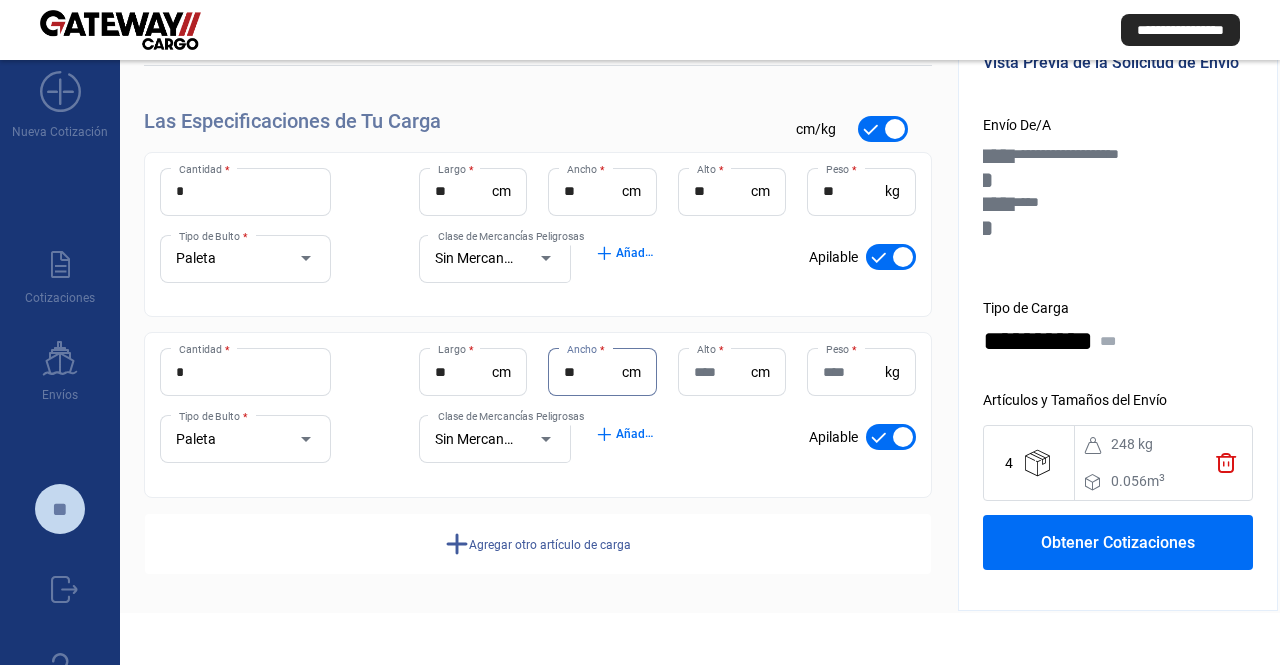 type on "**" 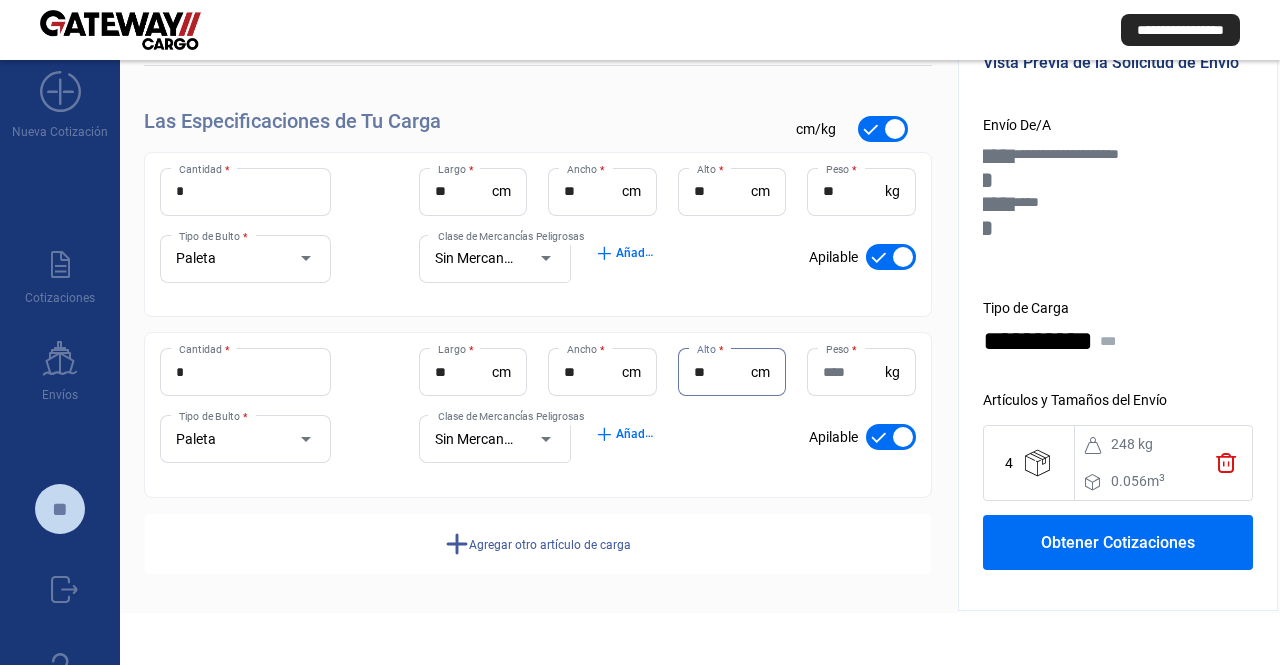 type on "**" 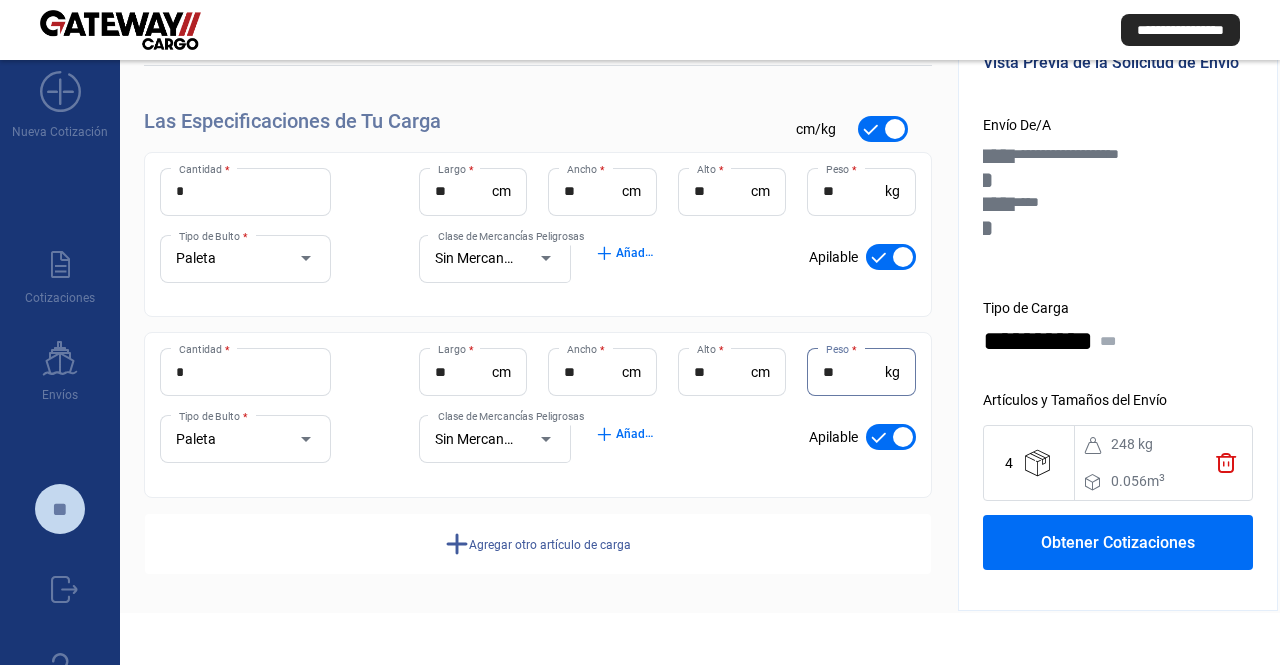 type on "**" 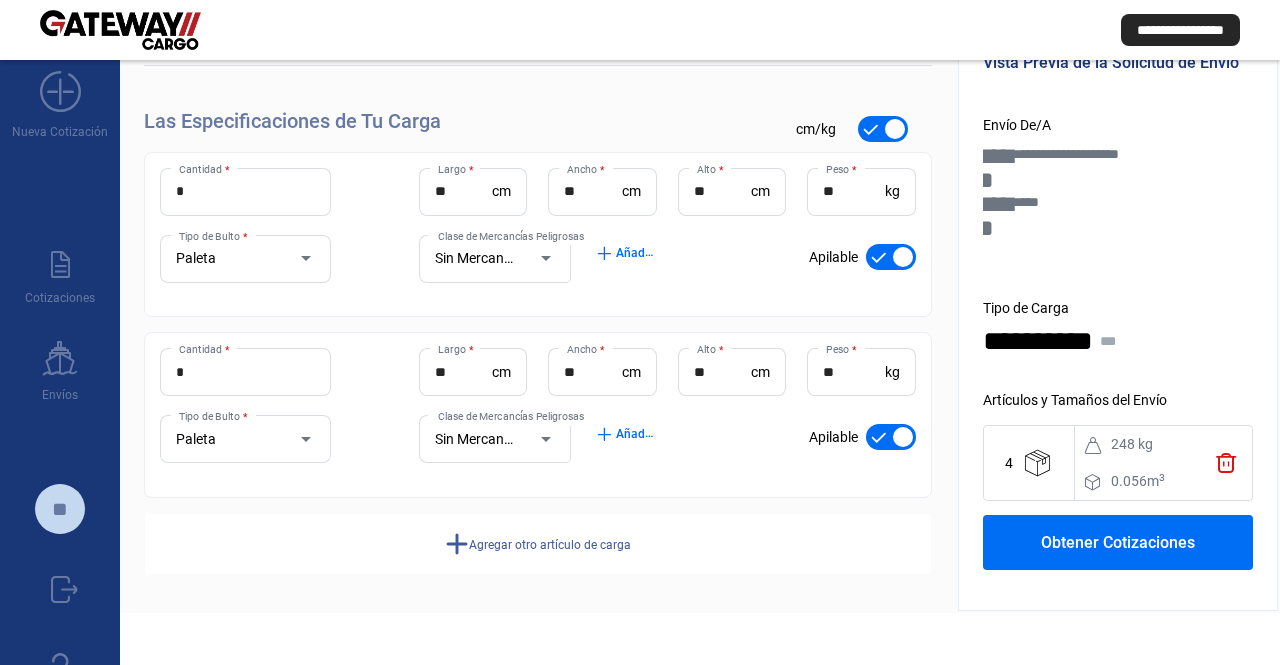 click on "add" 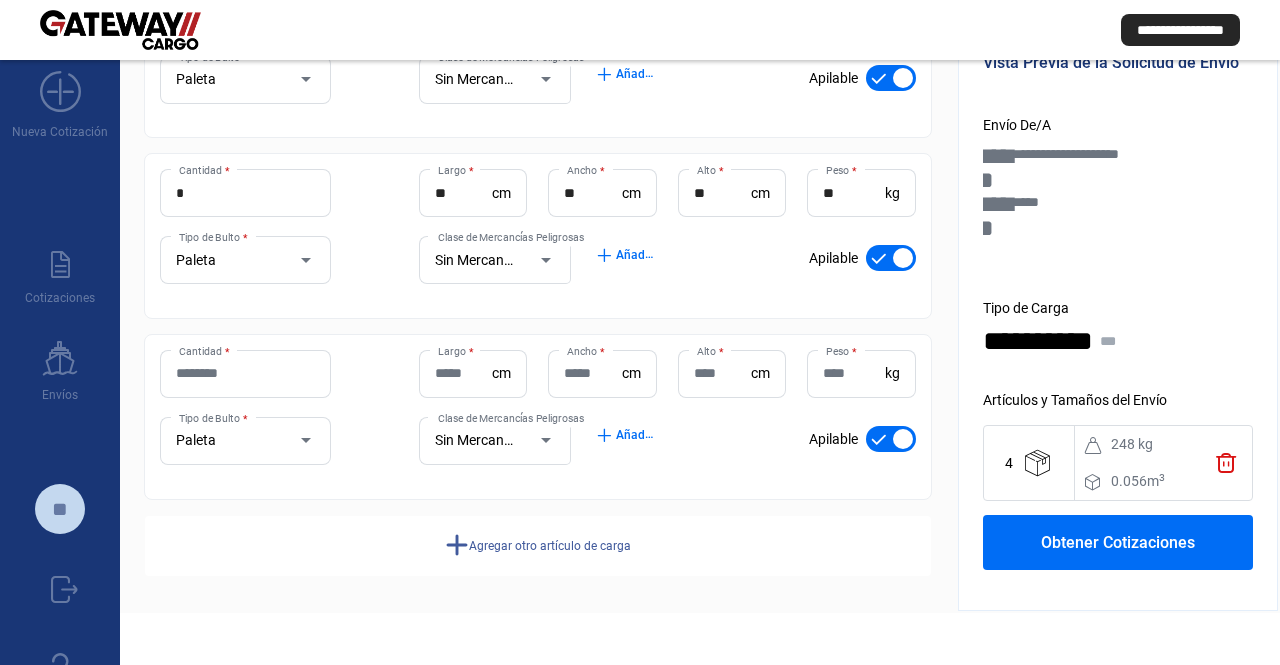 scroll, scrollTop: 337, scrollLeft: 0, axis: vertical 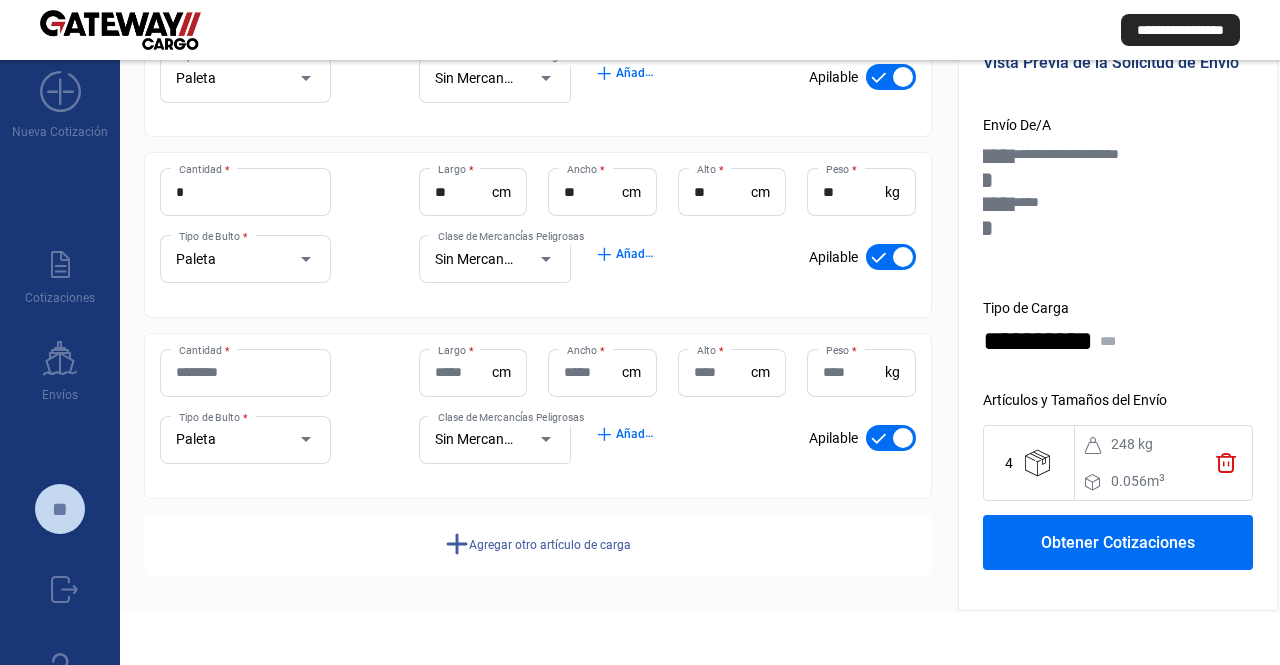click on "Cantidad *" at bounding box center [245, 372] 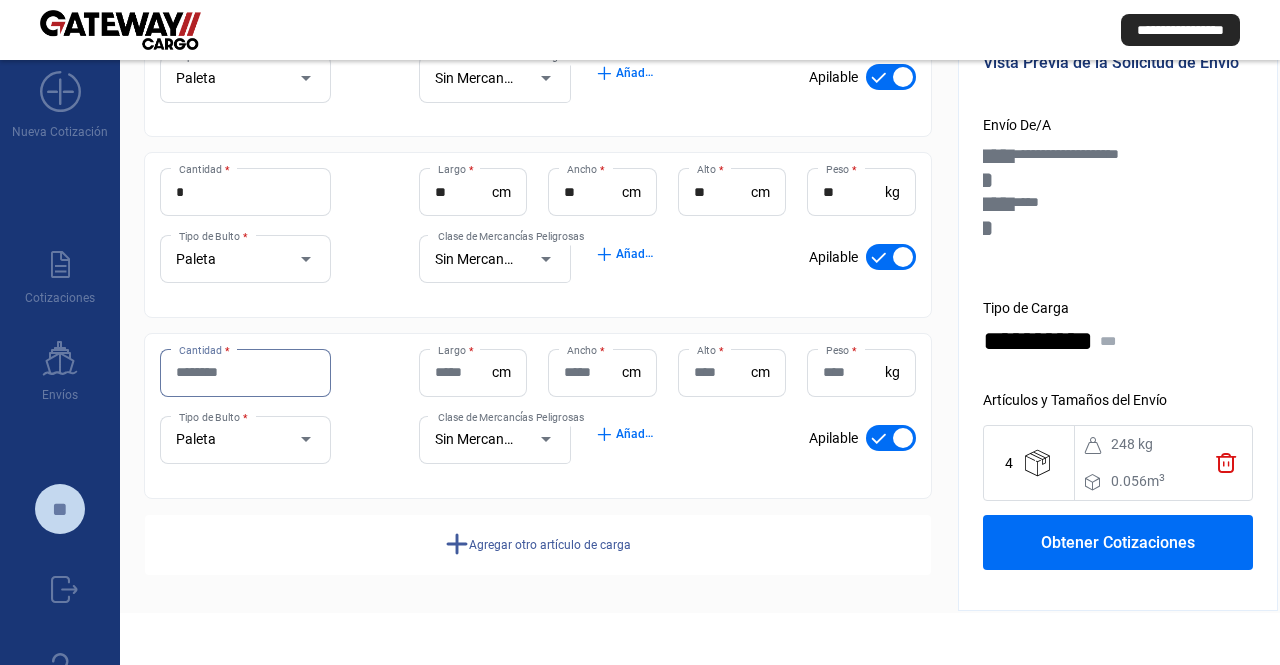 click on "Cantidad *" at bounding box center [245, 372] 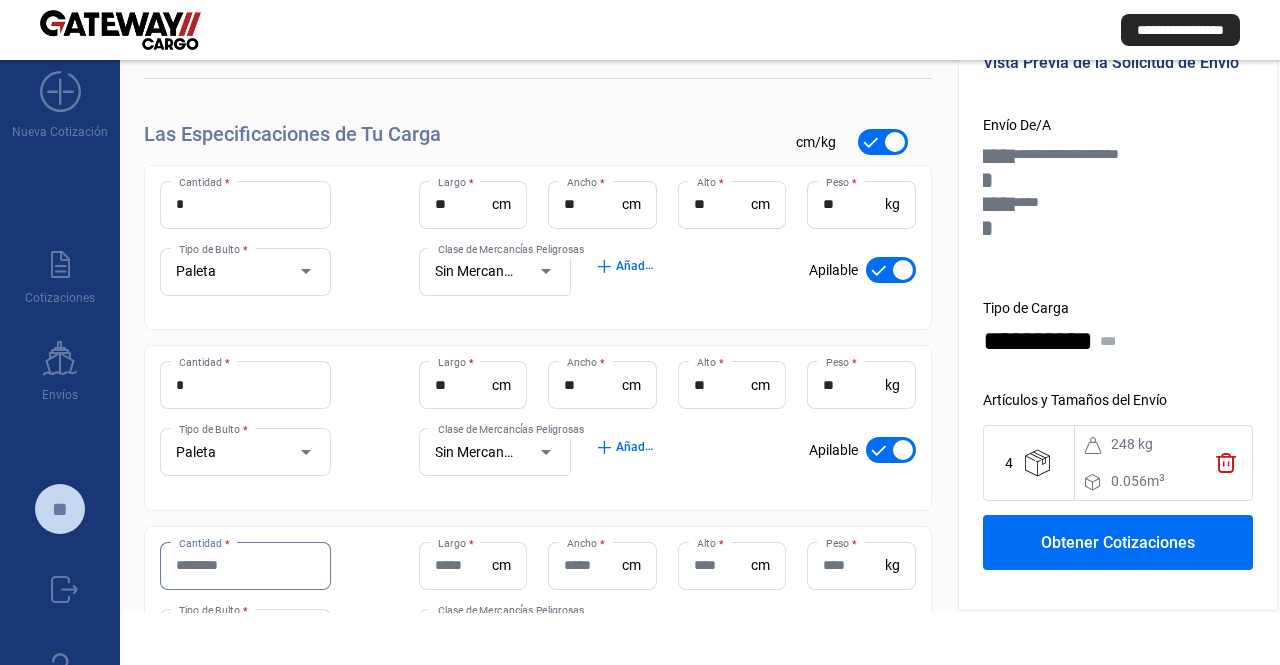 scroll, scrollTop: 137, scrollLeft: 0, axis: vertical 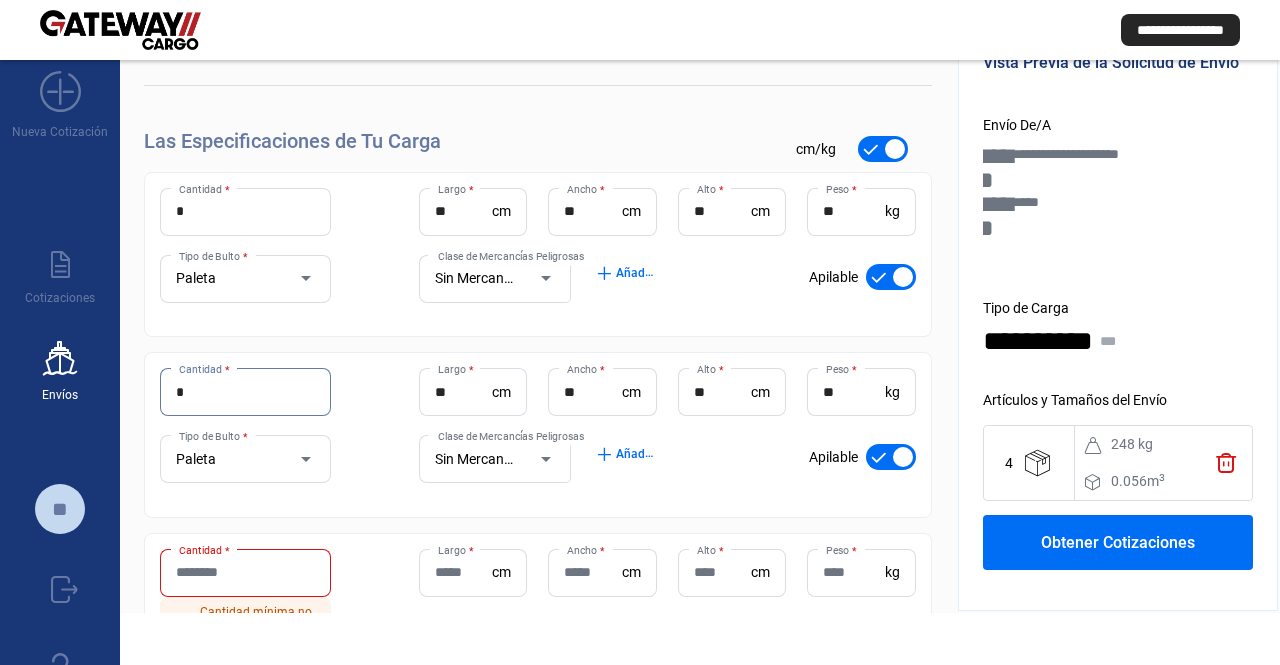 drag, startPoint x: 203, startPoint y: 387, endPoint x: 72, endPoint y: 383, distance: 131.06105 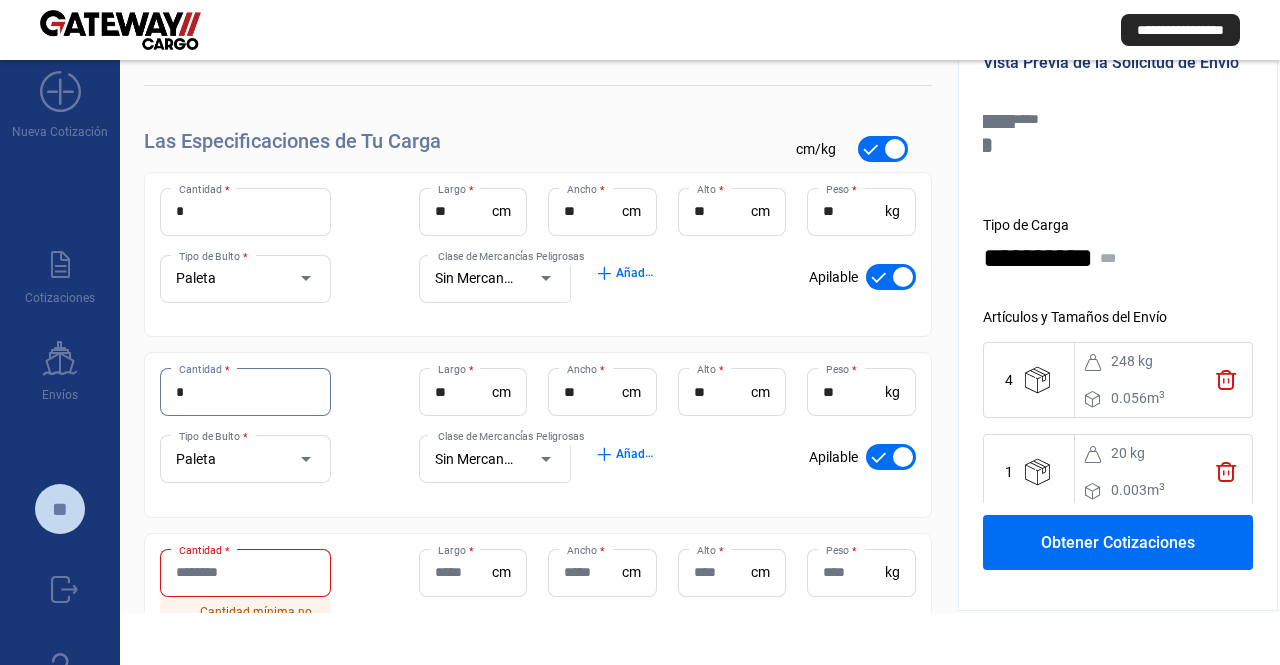 scroll, scrollTop: 196, scrollLeft: 0, axis: vertical 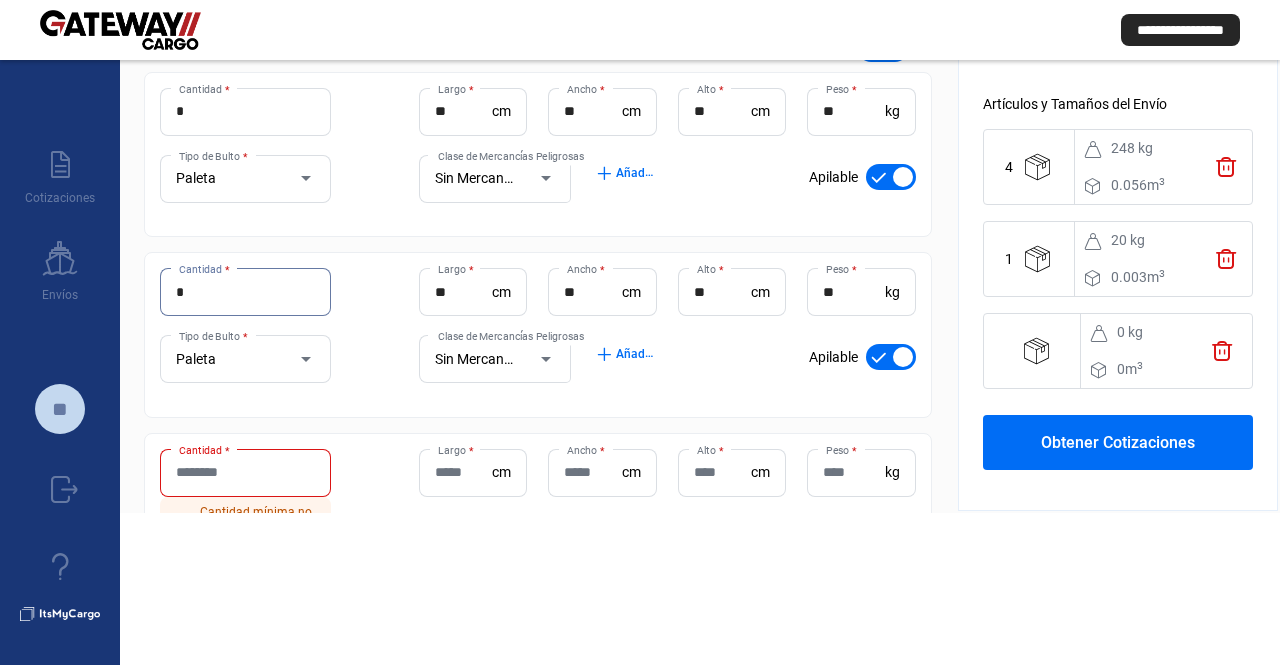 type on "*" 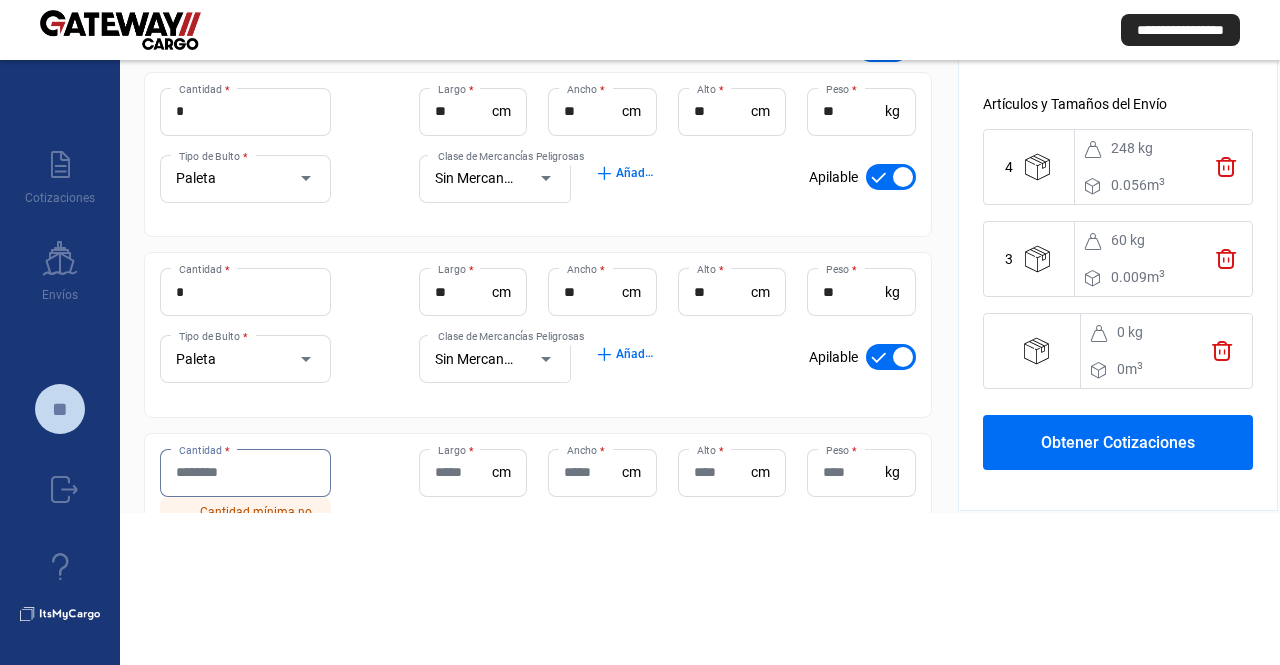 click on "Cantidad *" at bounding box center (245, 472) 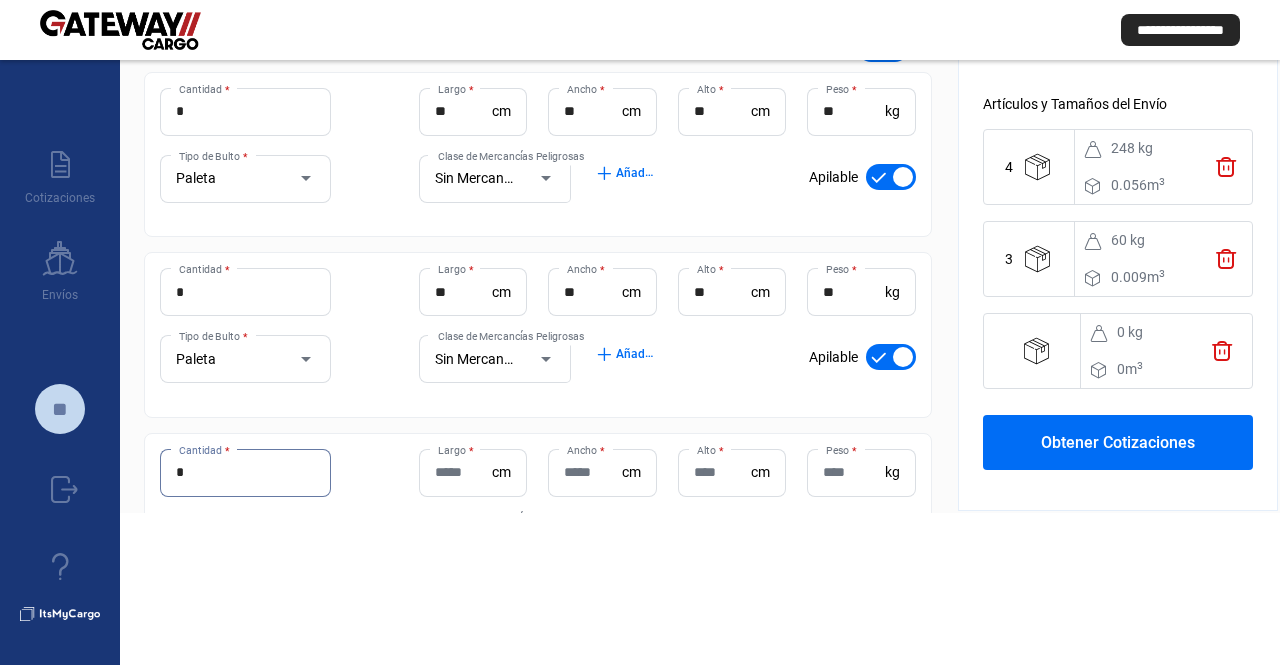 type on "*" 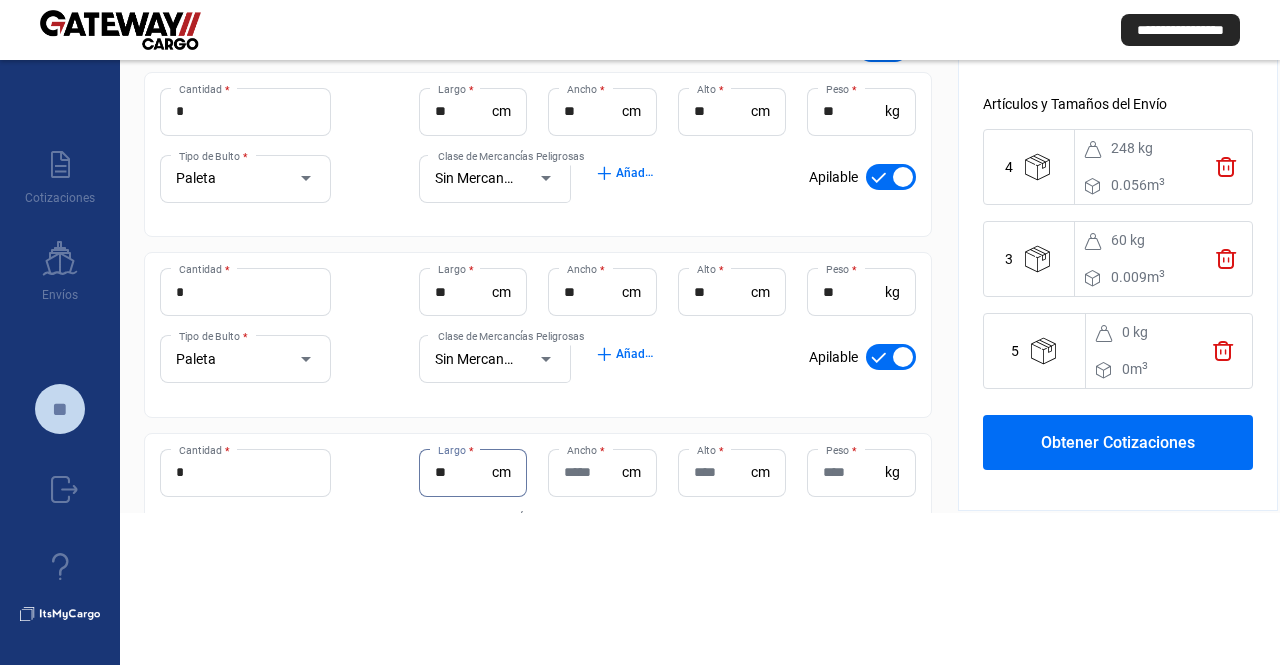 type on "**" 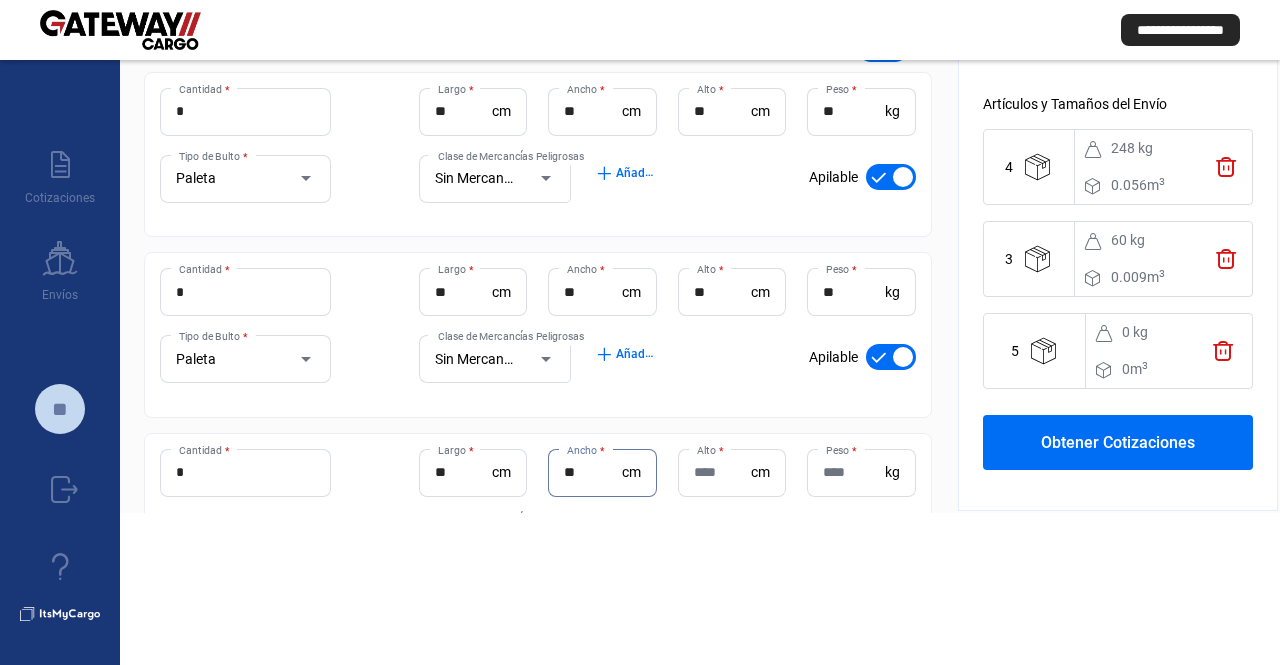 type on "**" 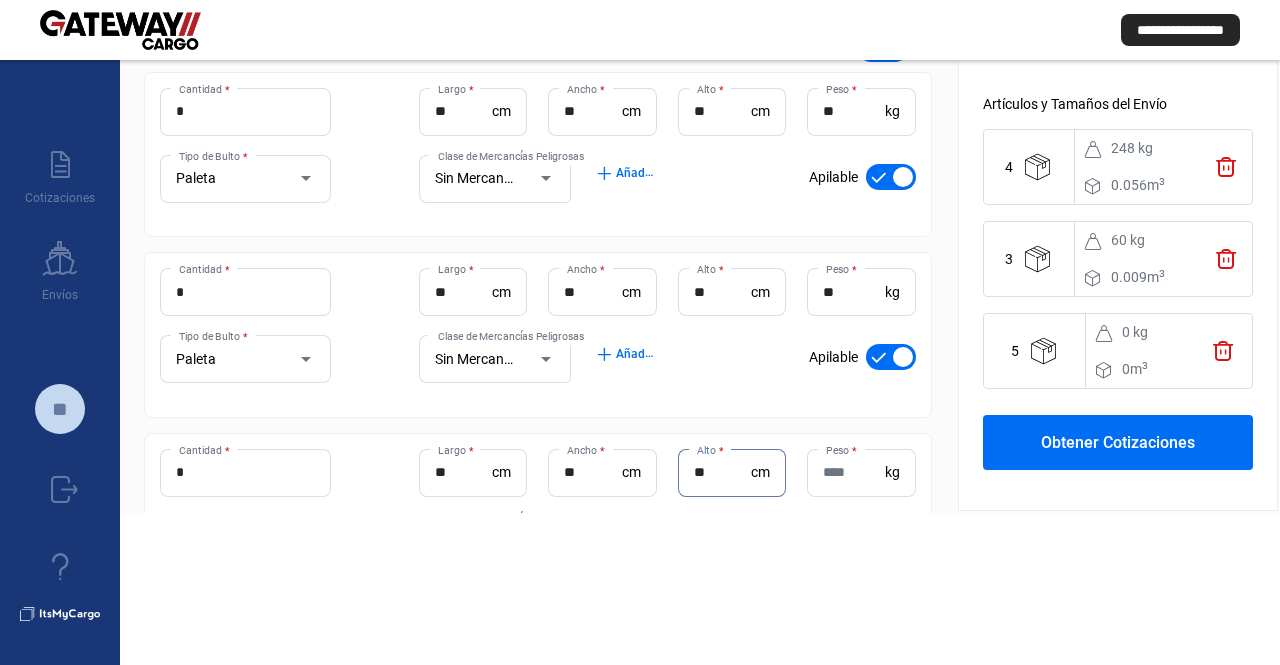 type on "**" 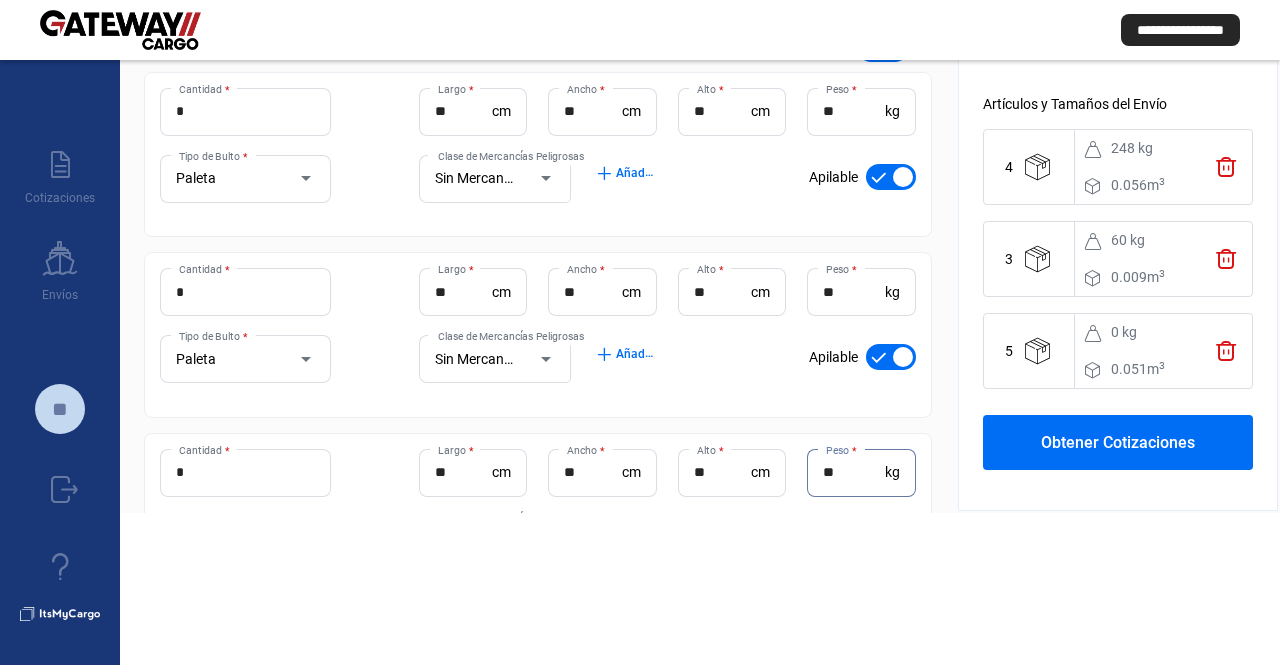 type on "**" 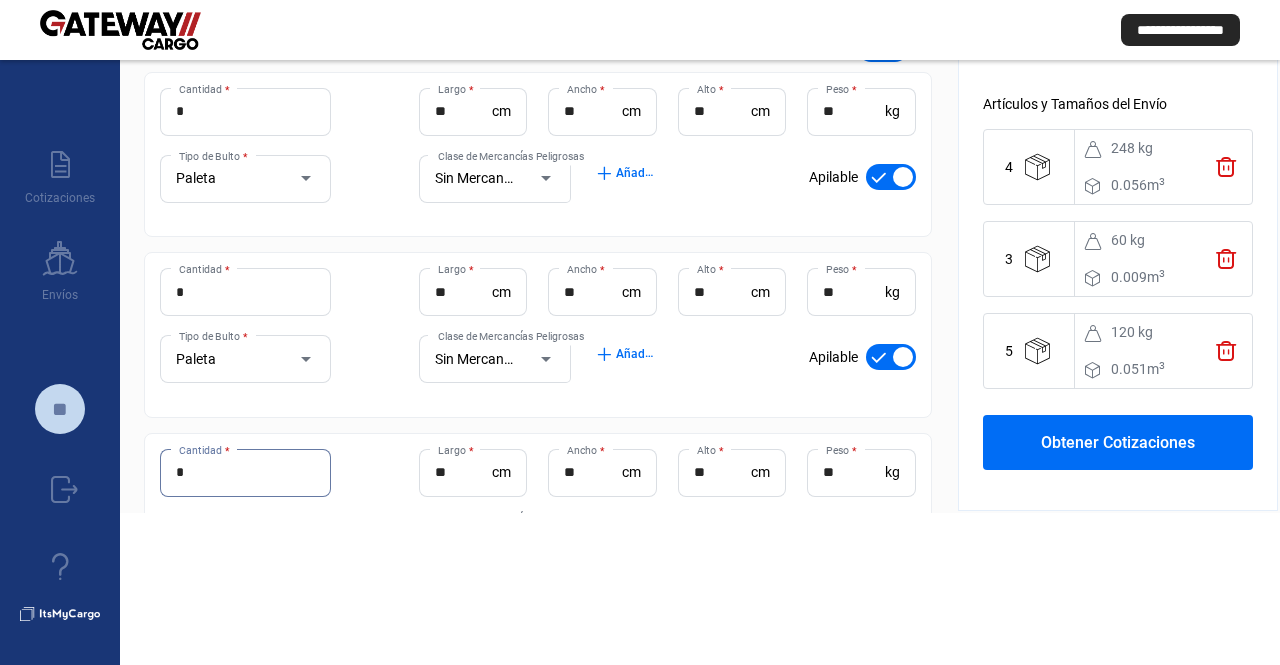 drag, startPoint x: 211, startPoint y: 476, endPoint x: 153, endPoint y: 463, distance: 59.439045 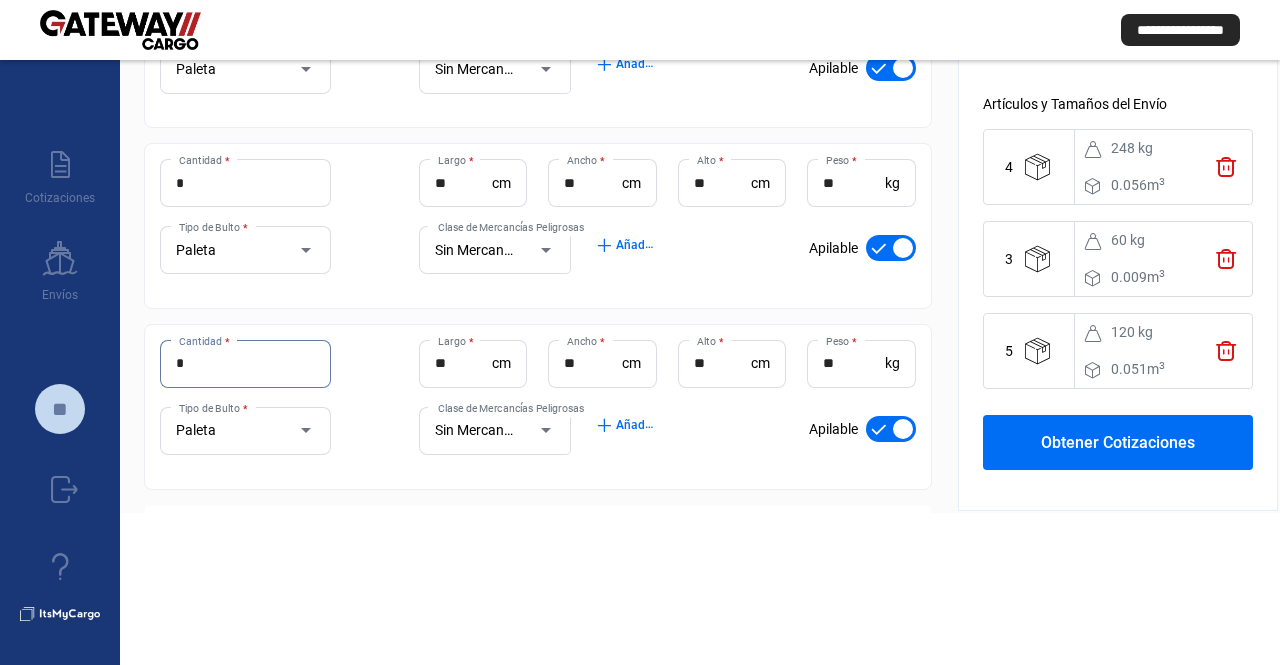 scroll, scrollTop: 337, scrollLeft: 0, axis: vertical 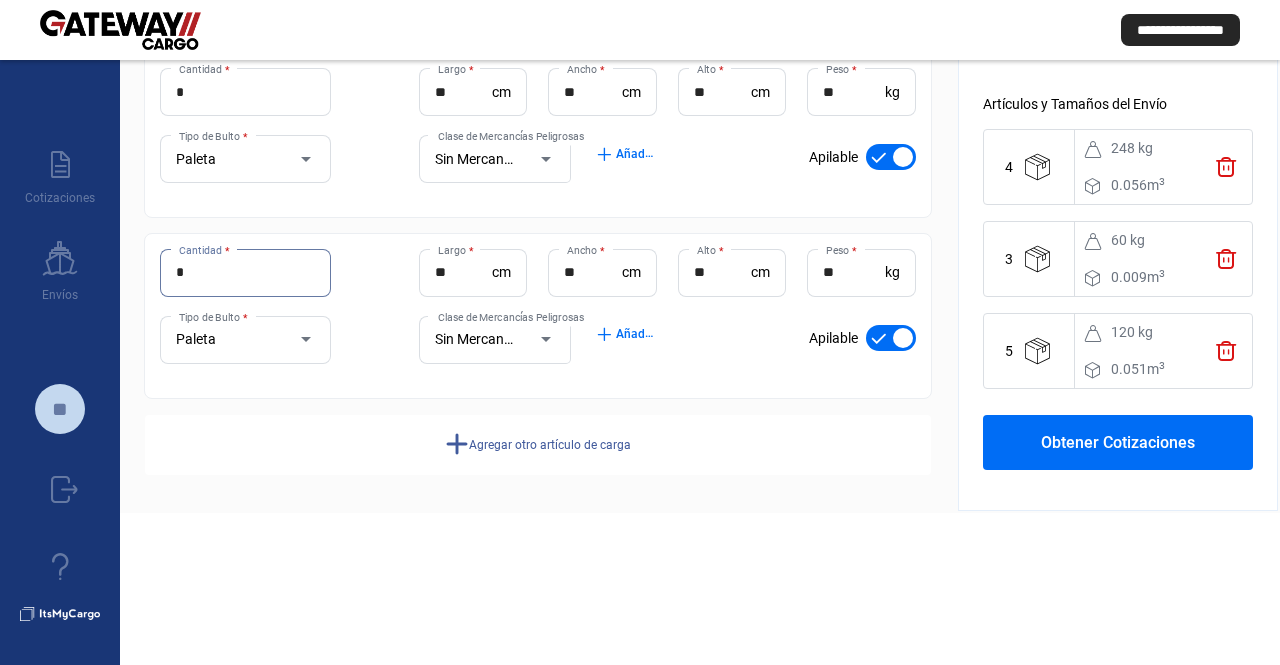 type on "*" 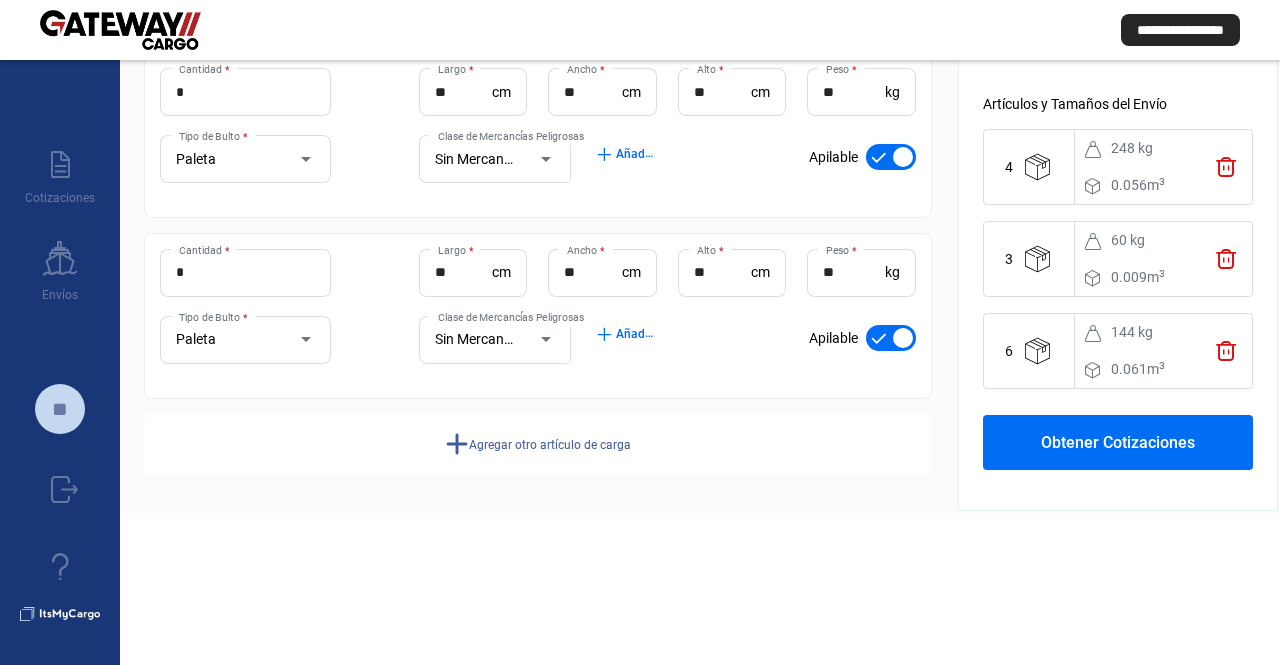 click on "*  Cantidad * ** Largo  * cm ** Ancho  * cm ** Alto  * cm ** Peso  * kg Paleta Tipo de Bulto * Sin Mercancías Peligrosas Clase de Mercancías Peligrosas add  Añadir Códigos HS check_mark    Apilable" 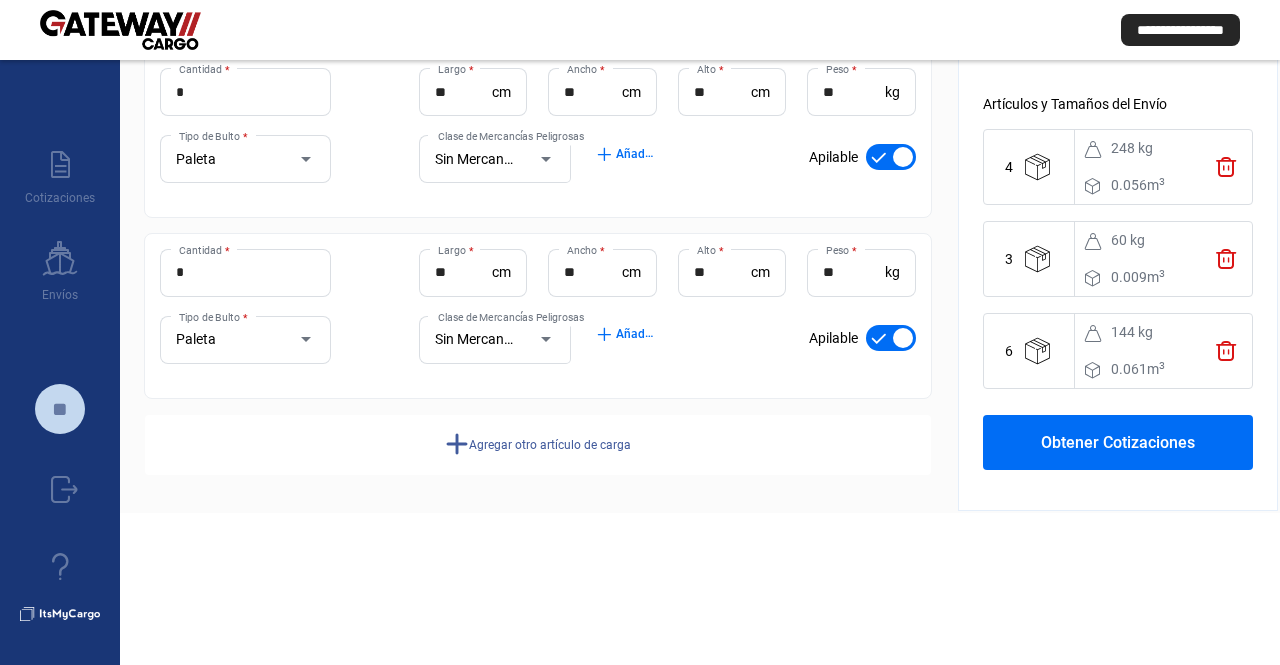 click on "Agregar otro artículo de carga" 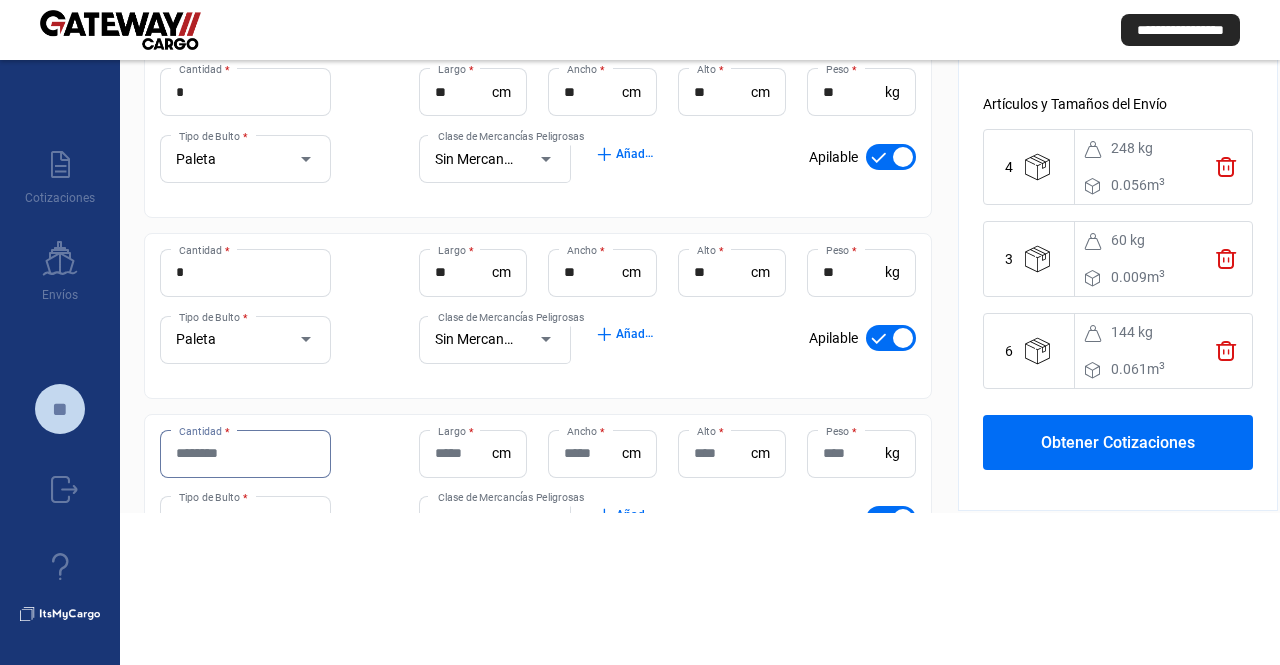 click on "Cantidad *" at bounding box center [245, 453] 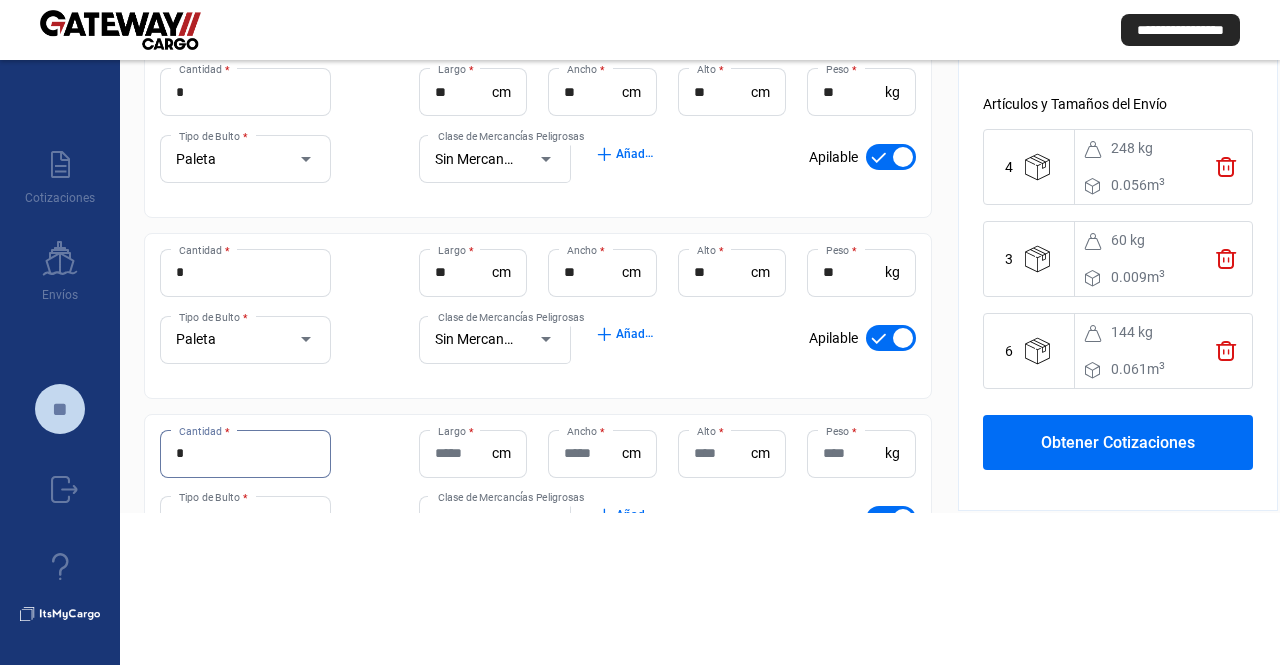 type on "*" 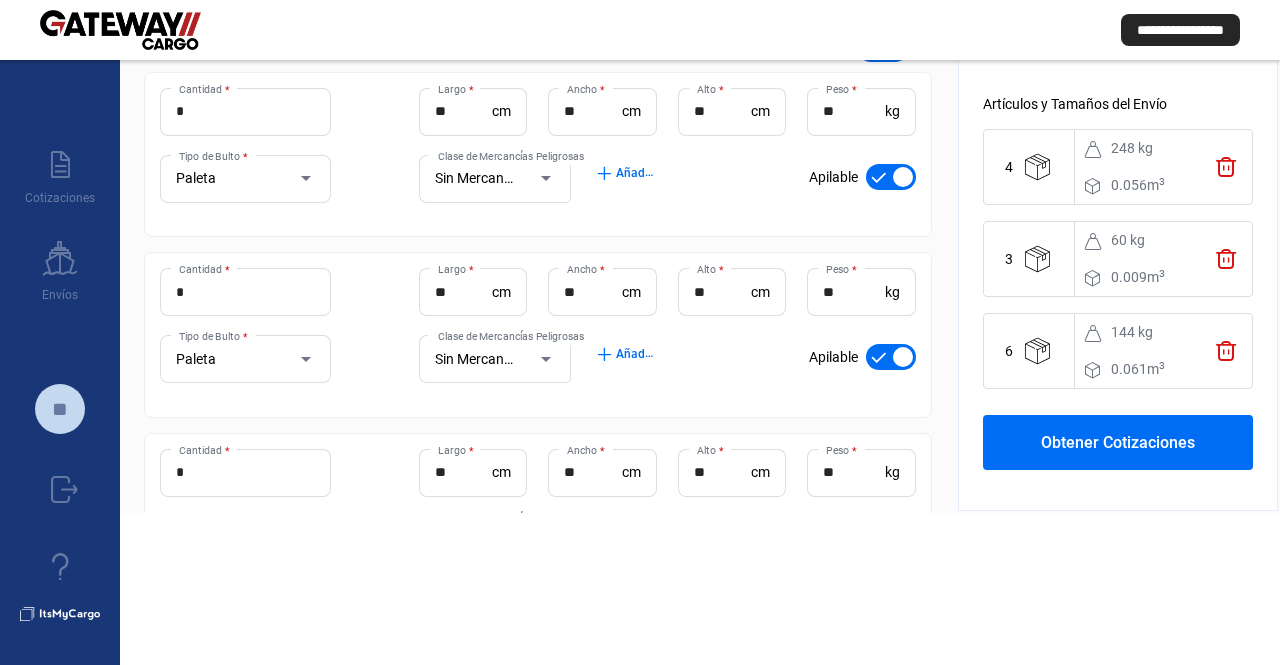 scroll, scrollTop: 37, scrollLeft: 0, axis: vertical 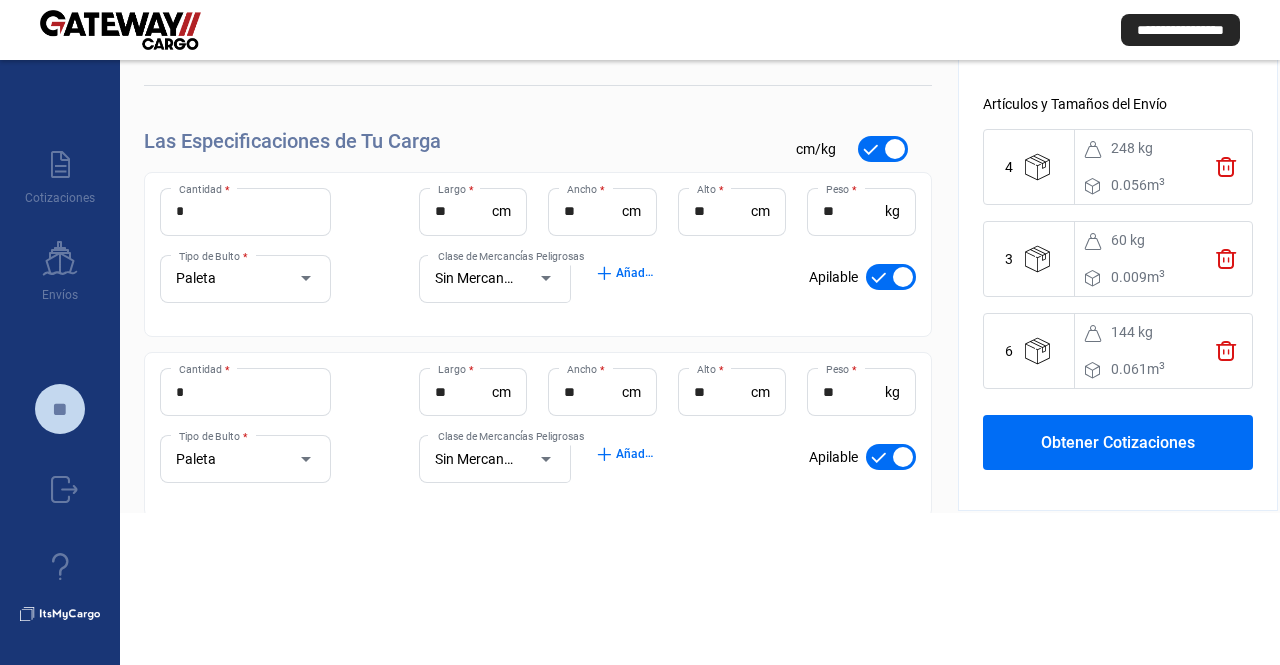 click at bounding box center (296, 279) 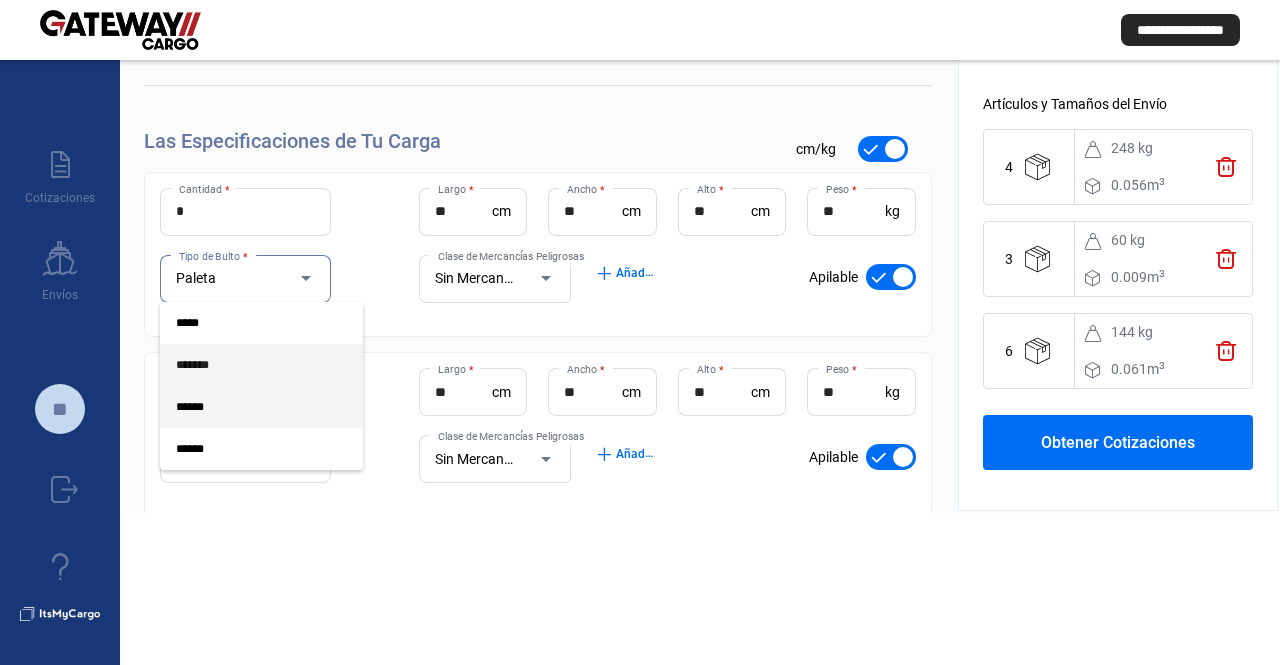 click on "*******" at bounding box center (245, 365) 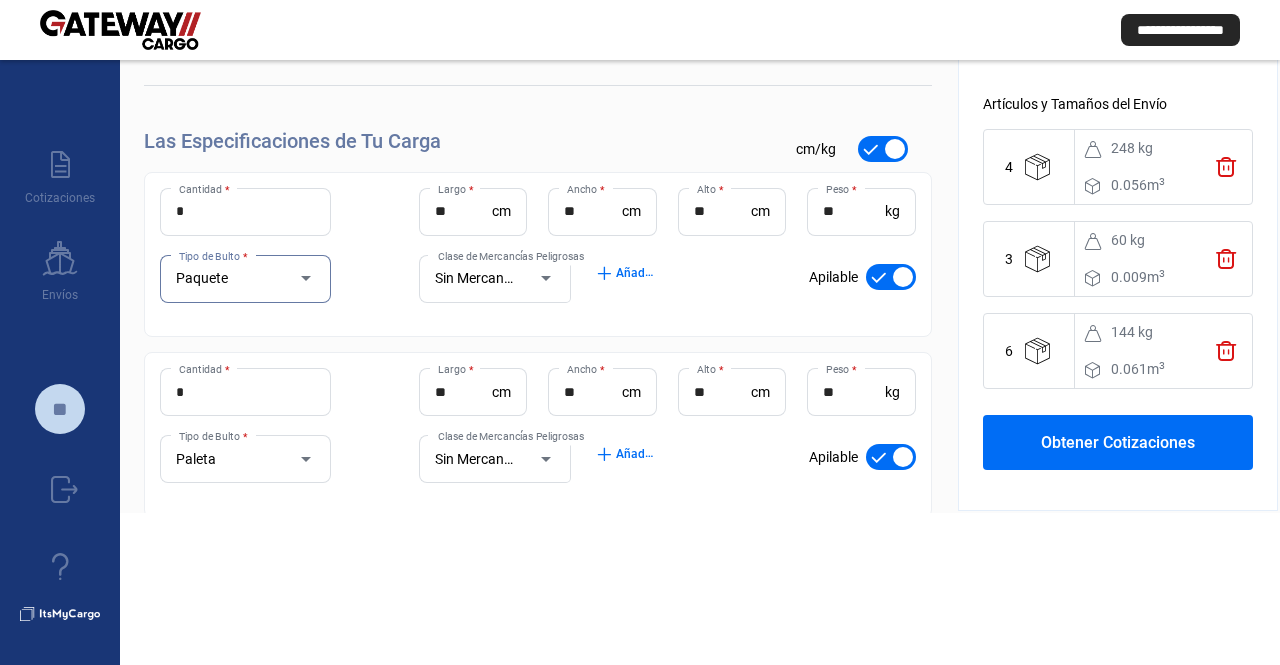 click on "*  Cantidad * ** Largo  * cm ** Ancho  * cm ** Alto  * cm ** Peso  * kg Paleta Tipo de Bulto * Sin Mercancías Peligrosas Clase de Mercancías Peligrosas add  Añadir Códigos HS check_mark    Apilable" 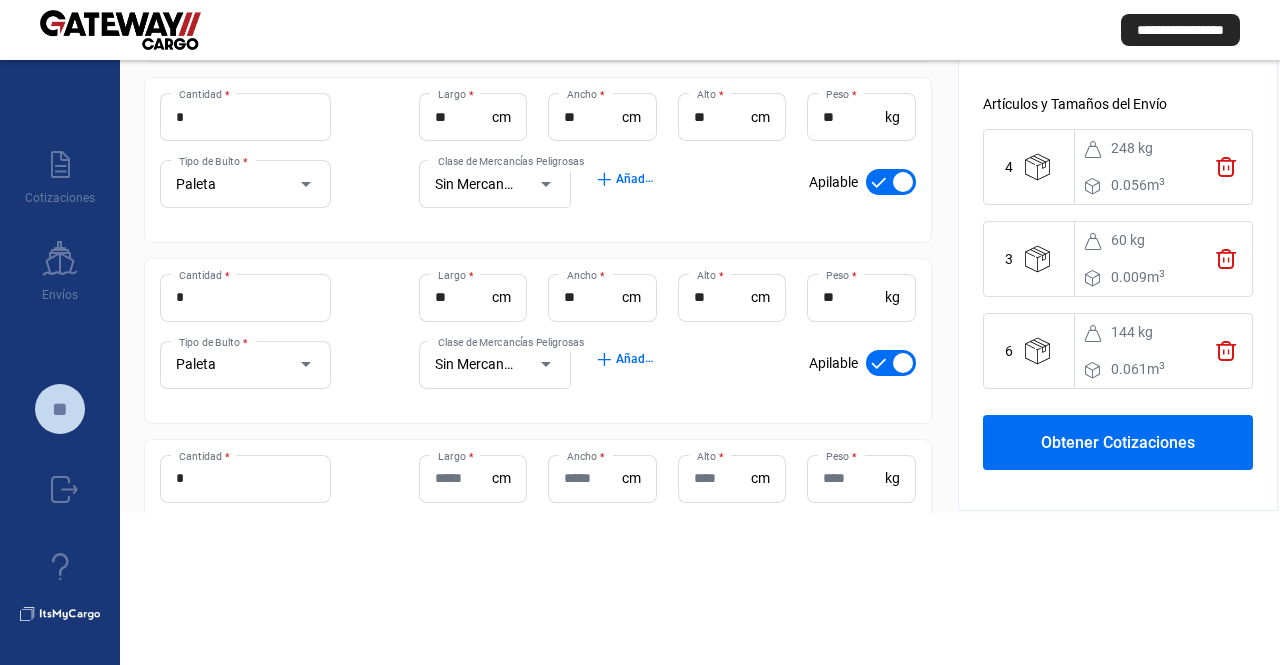 scroll, scrollTop: 337, scrollLeft: 0, axis: vertical 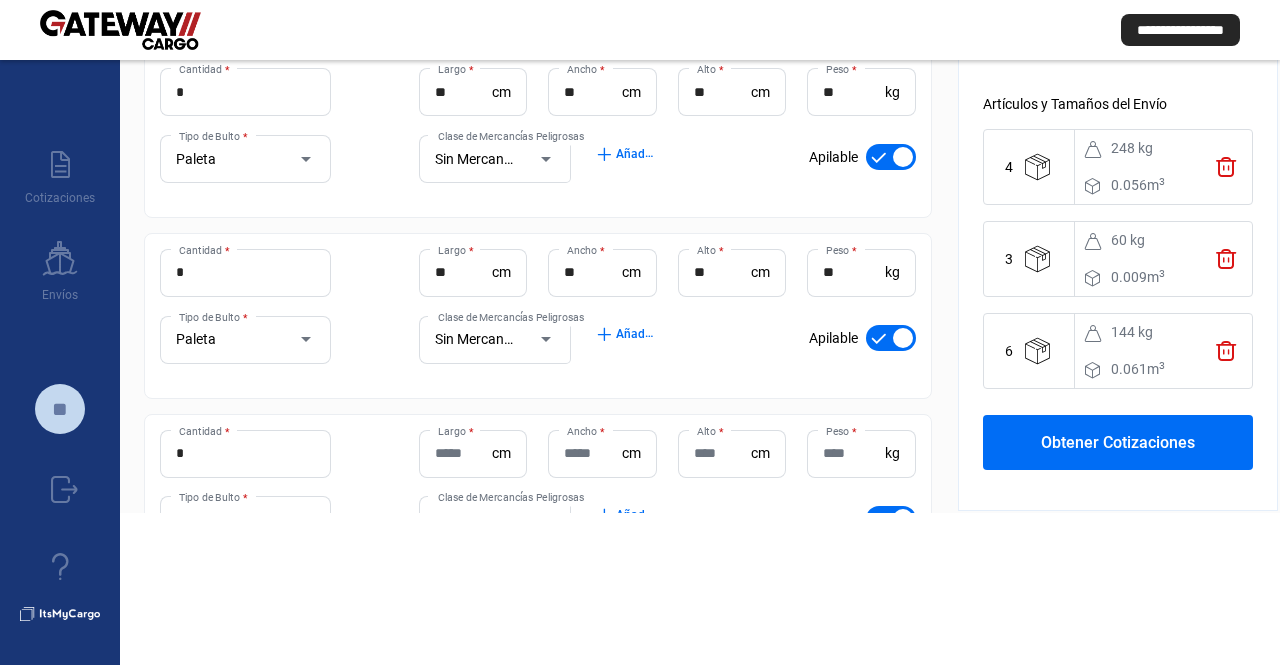 click at bounding box center (296, 159) 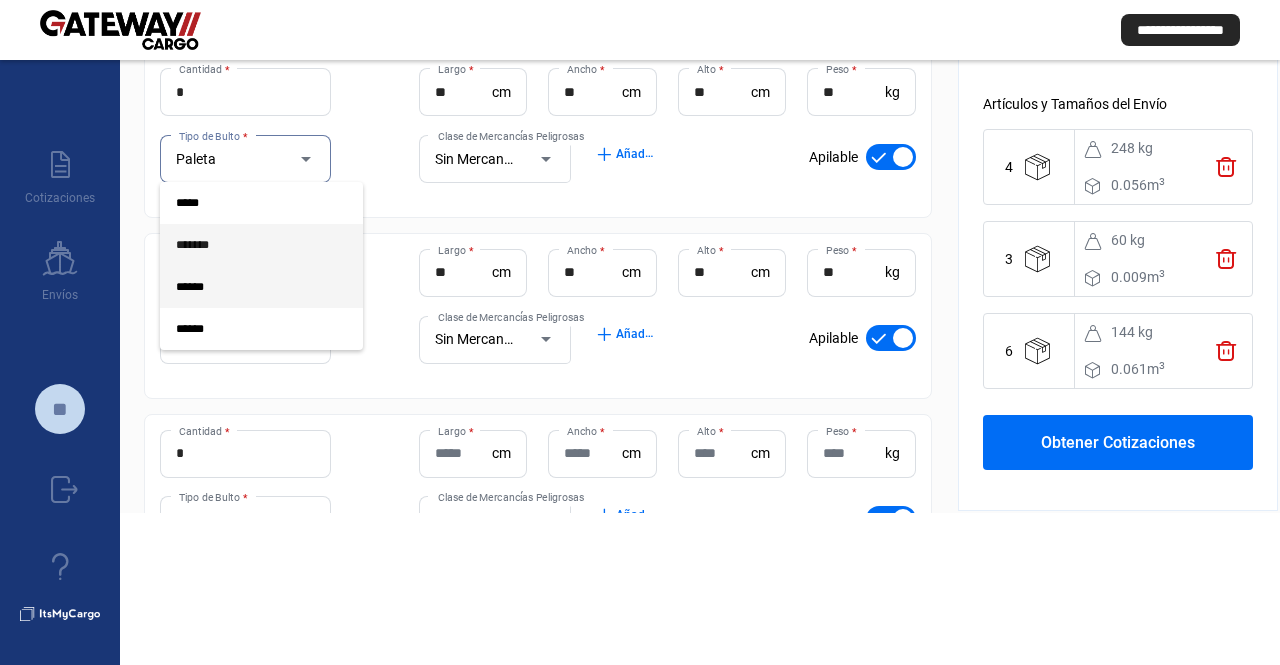 click on "*******" at bounding box center (245, 245) 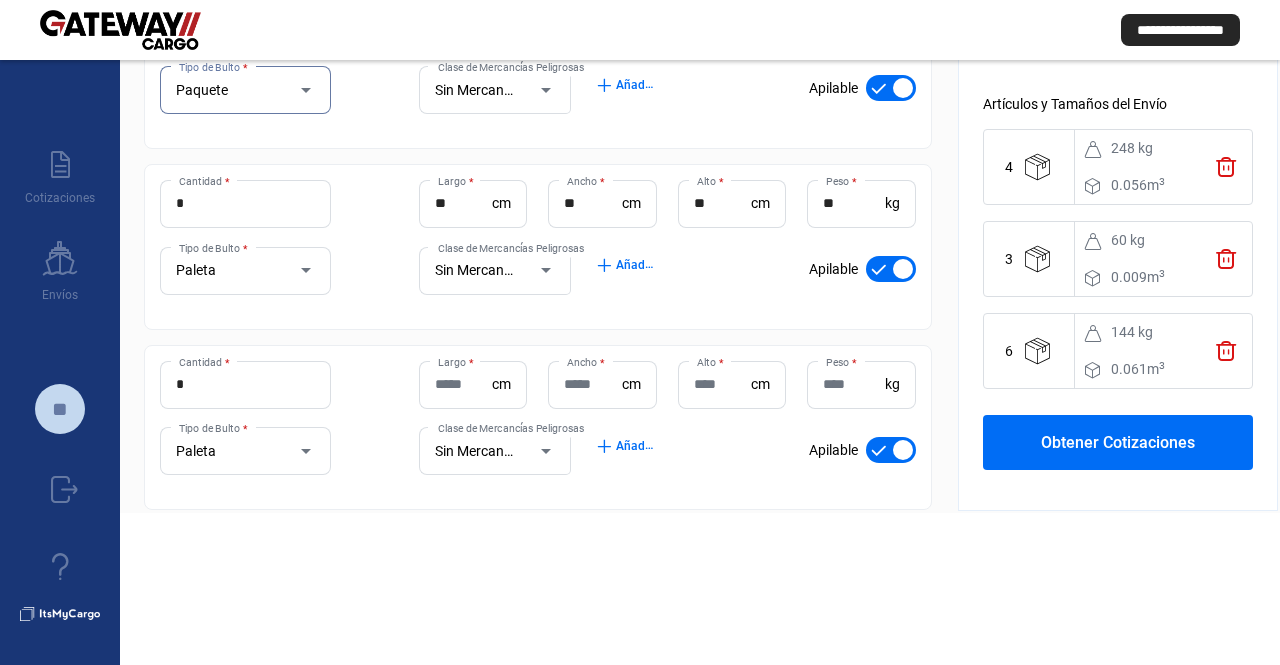 scroll, scrollTop: 437, scrollLeft: 0, axis: vertical 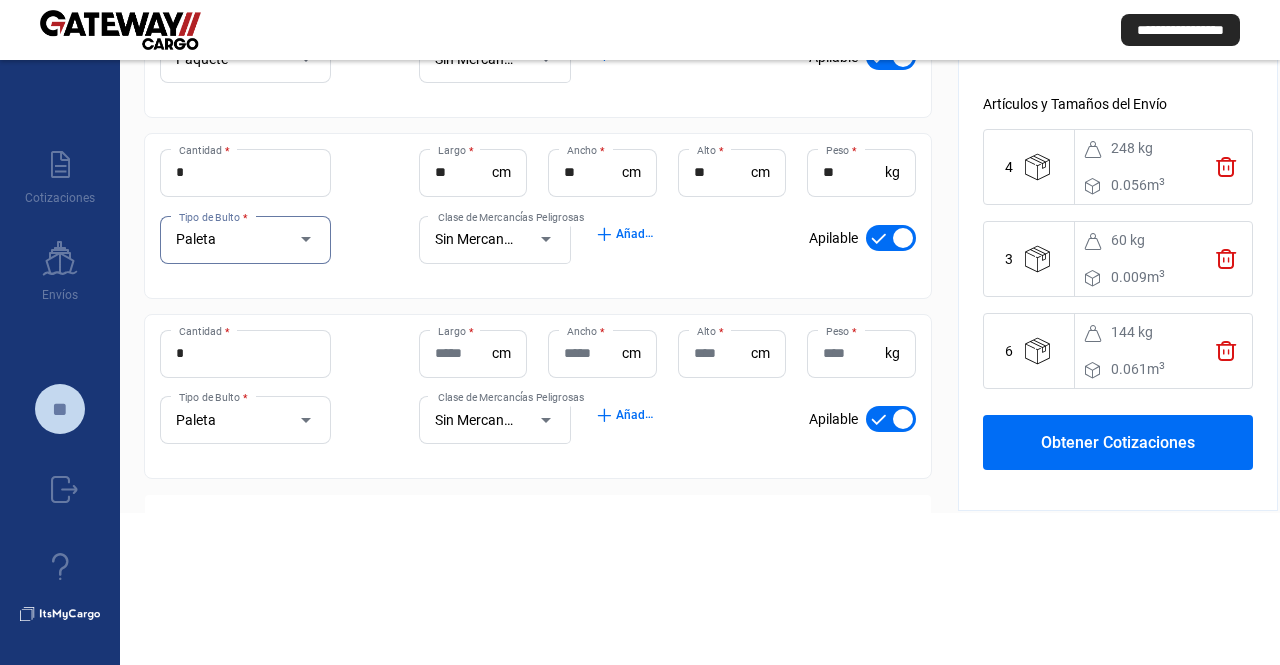click on "Paleta" at bounding box center (245, 240) 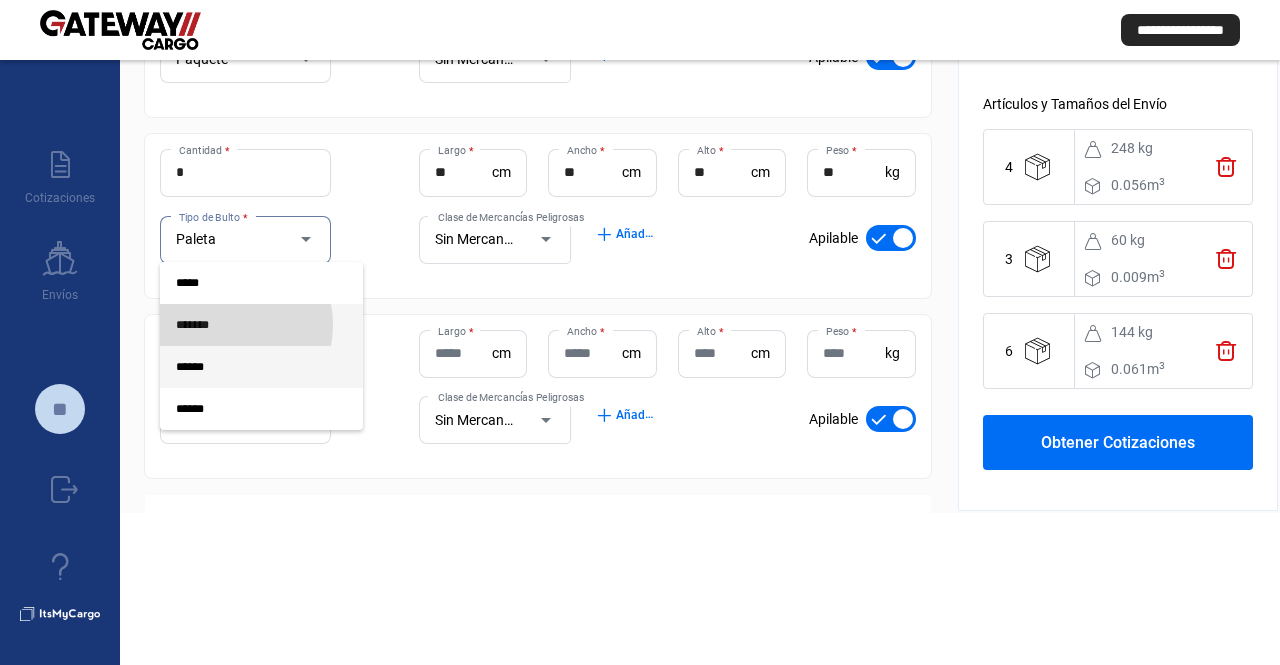 click on "*******" at bounding box center (245, 325) 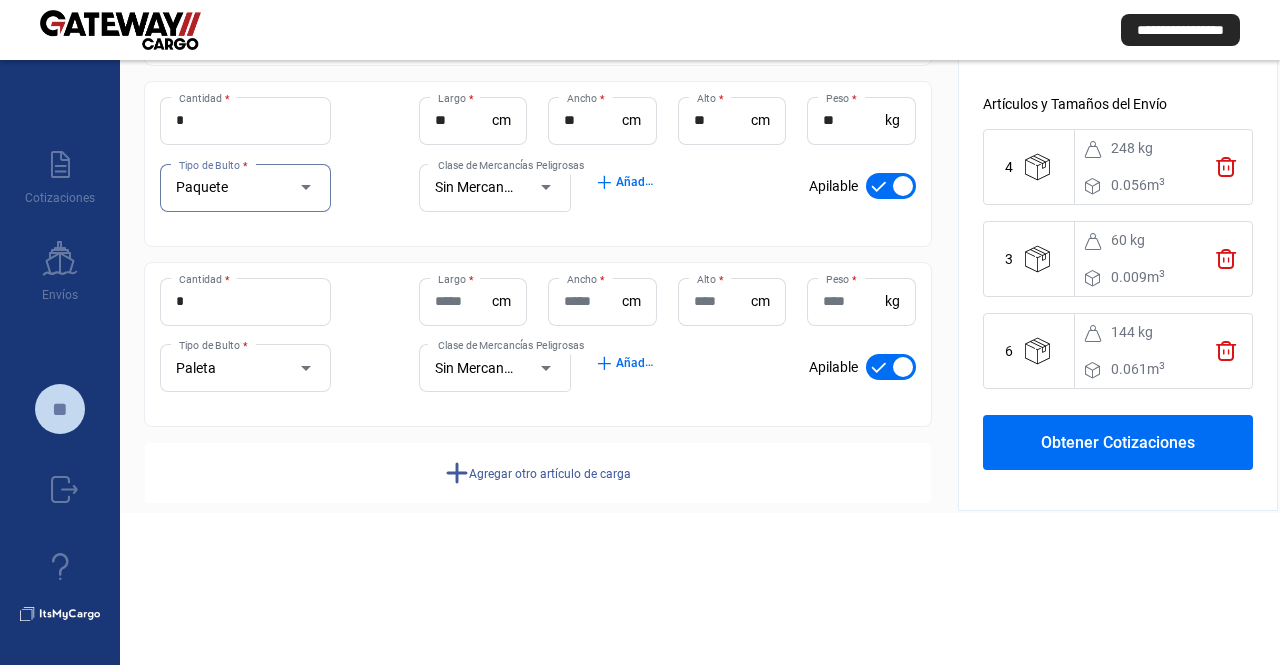 scroll, scrollTop: 517, scrollLeft: 0, axis: vertical 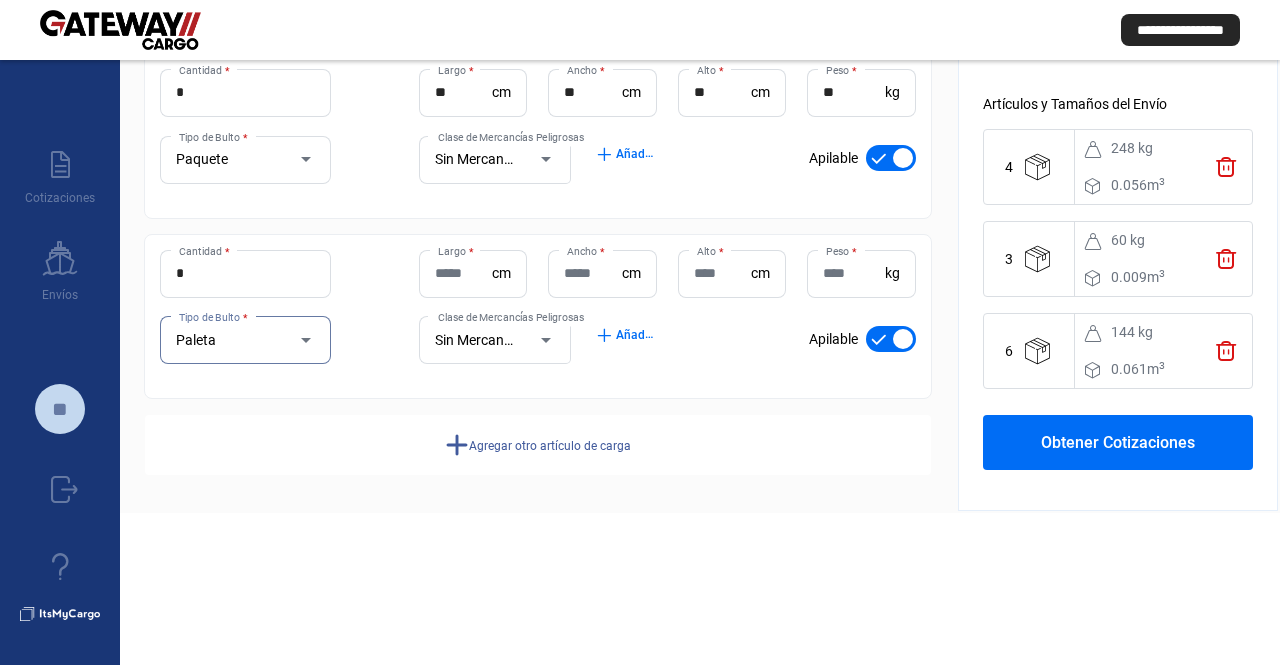 click on "Paleta" at bounding box center (226, 340) 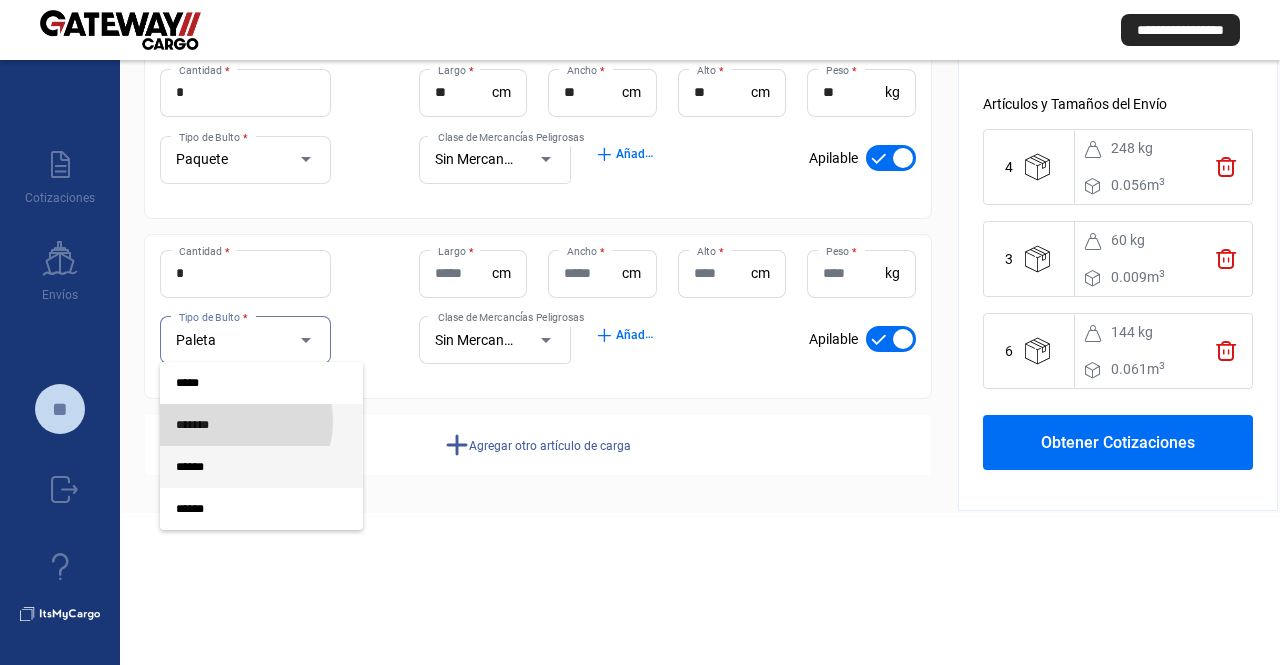 click on "*******" at bounding box center (245, 425) 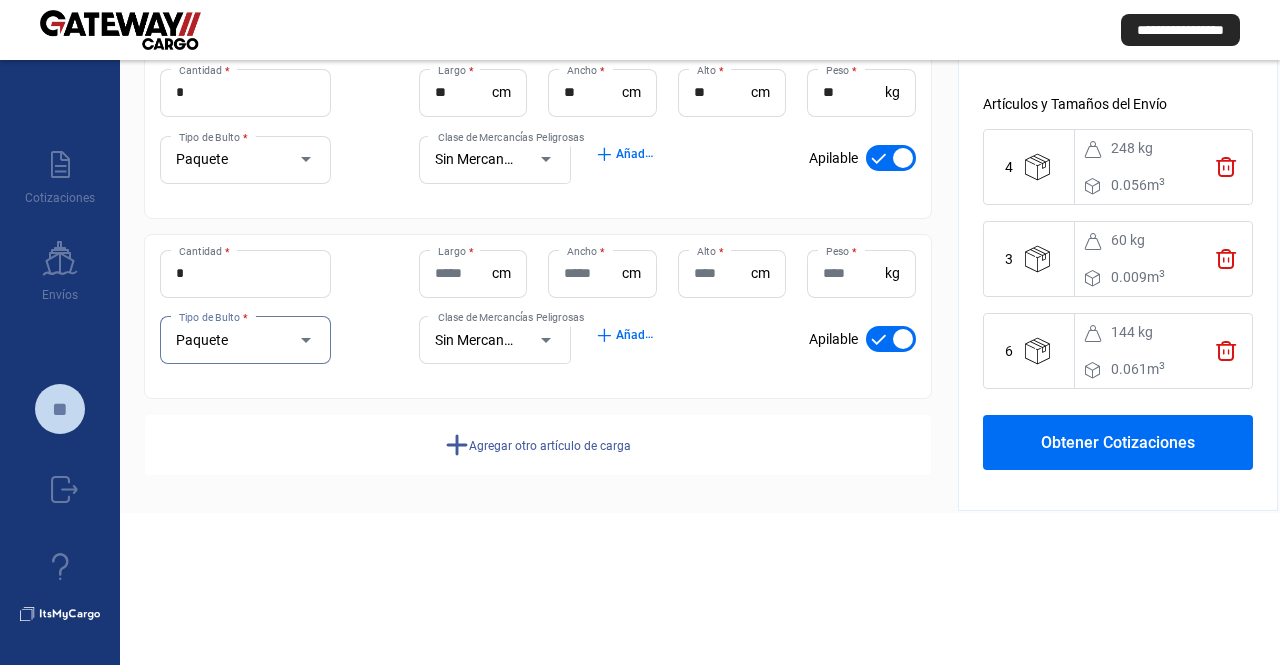 click on "Largo  *" at bounding box center [463, 273] 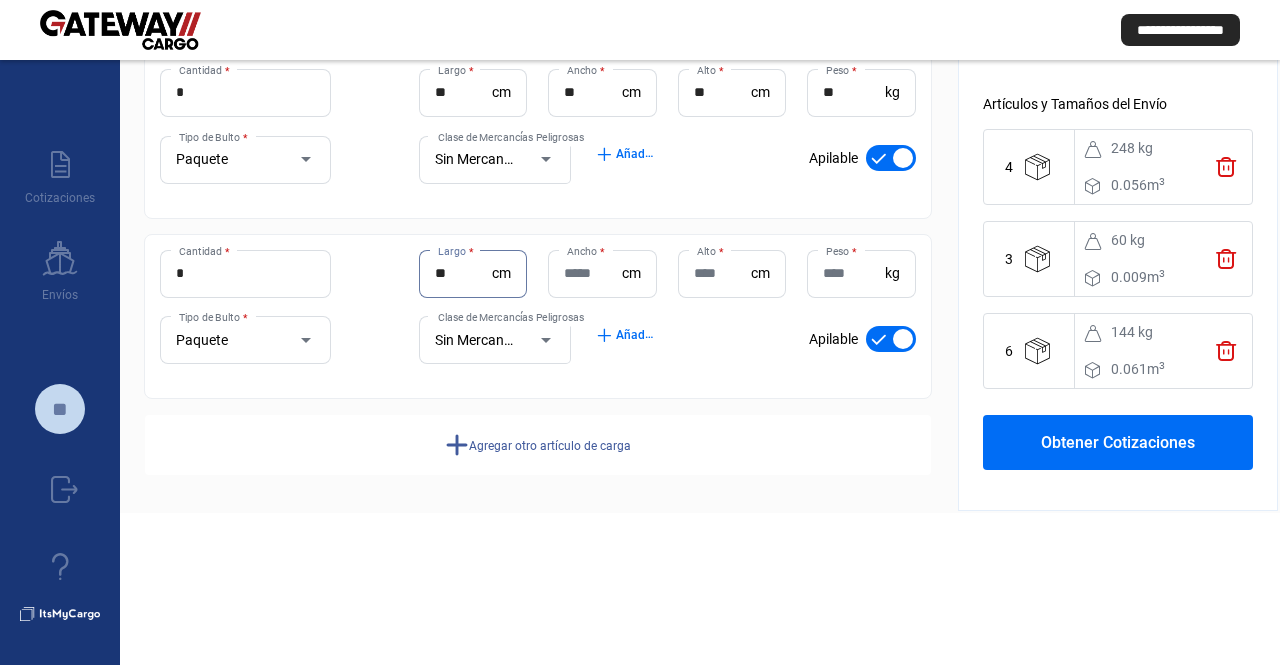 type on "**" 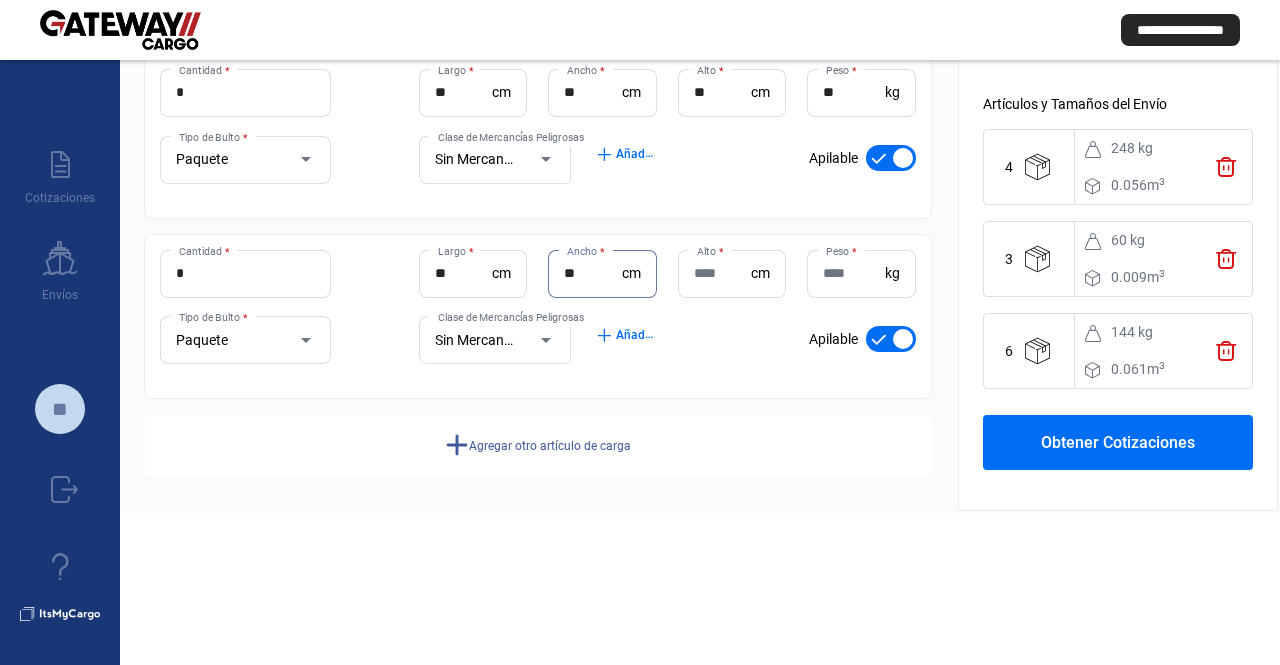 type on "**" 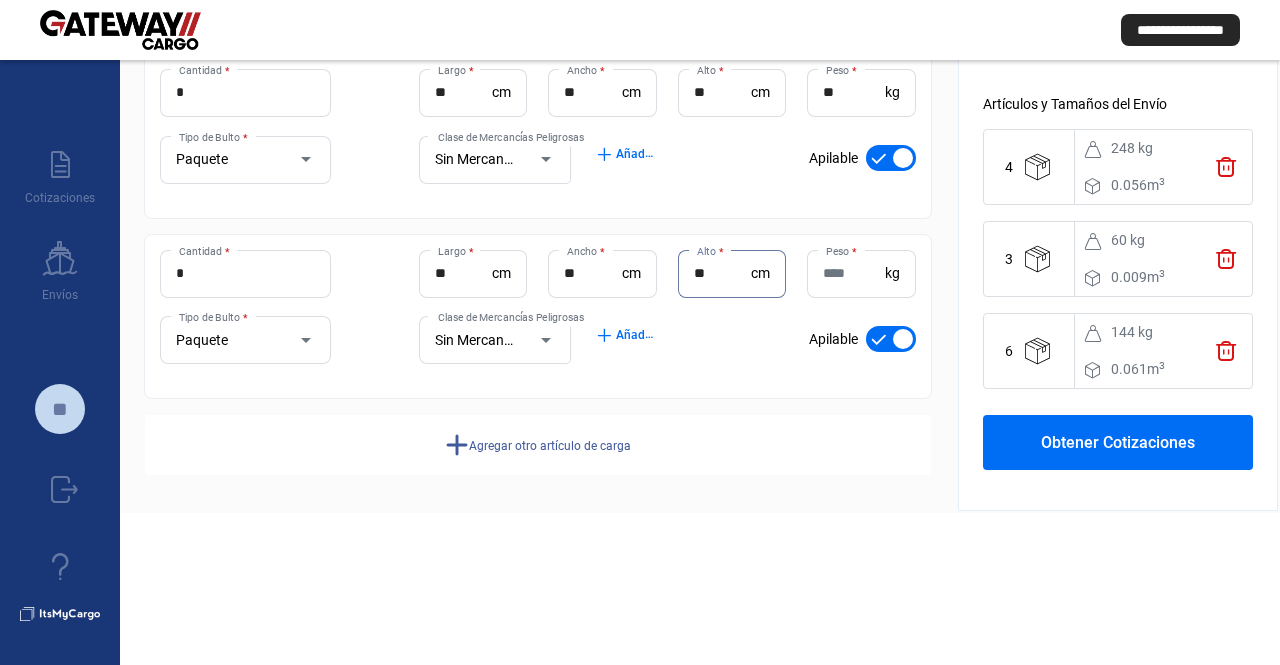 type on "**" 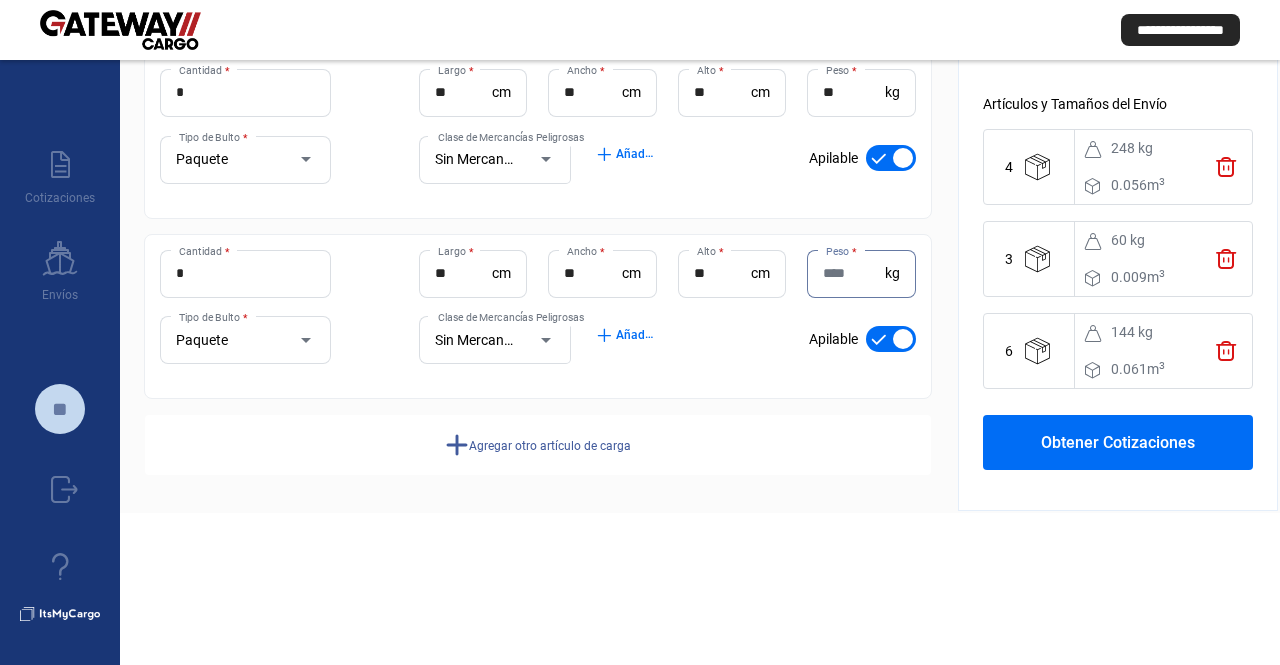 click on "Peso  *" at bounding box center (853, 273) 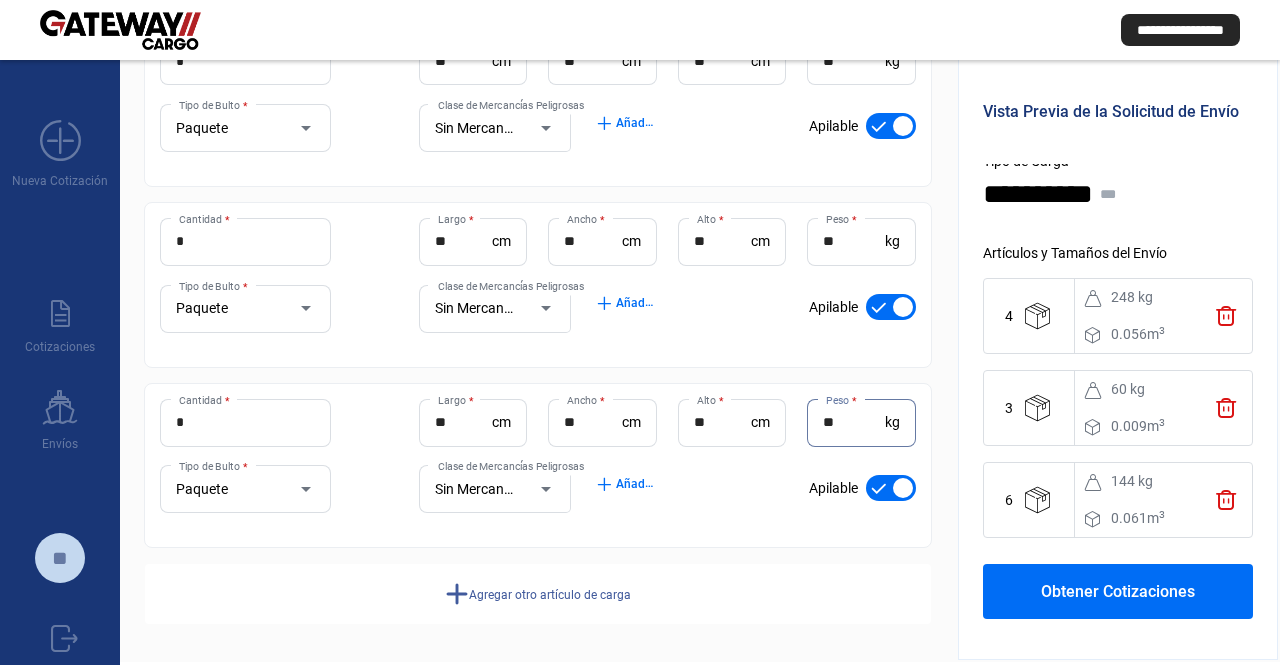 scroll, scrollTop: 0, scrollLeft: 0, axis: both 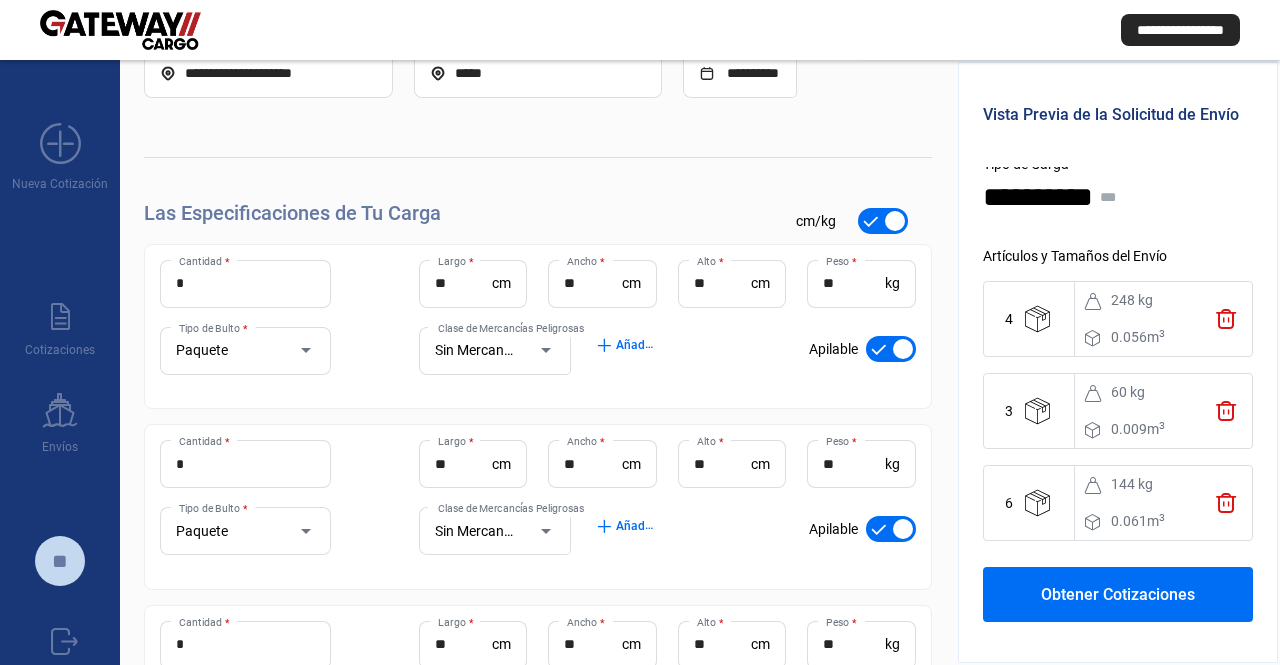 type on "**" 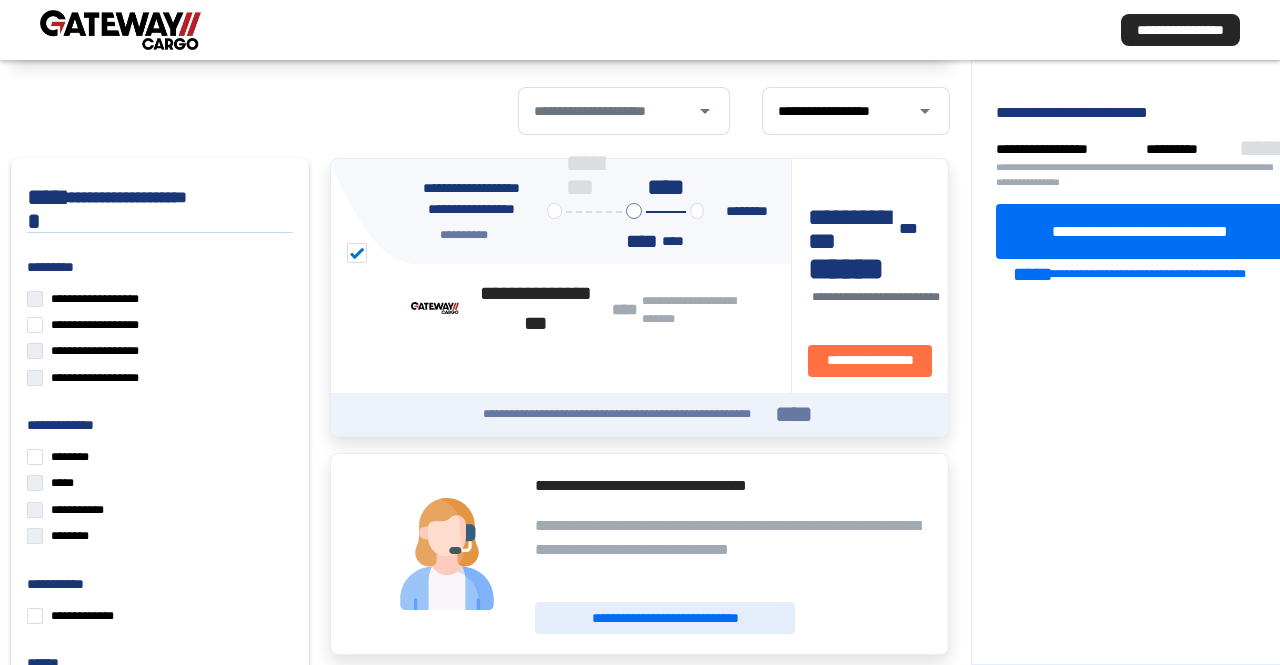 scroll, scrollTop: 54, scrollLeft: 0, axis: vertical 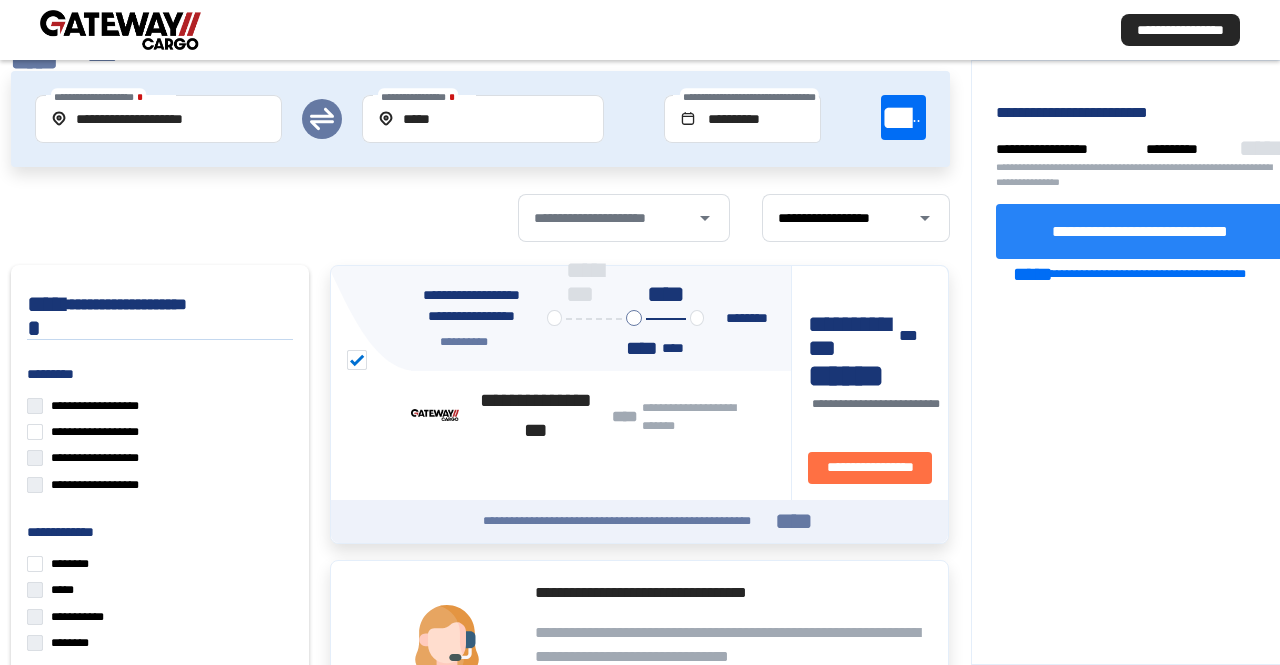 click on "**********" 